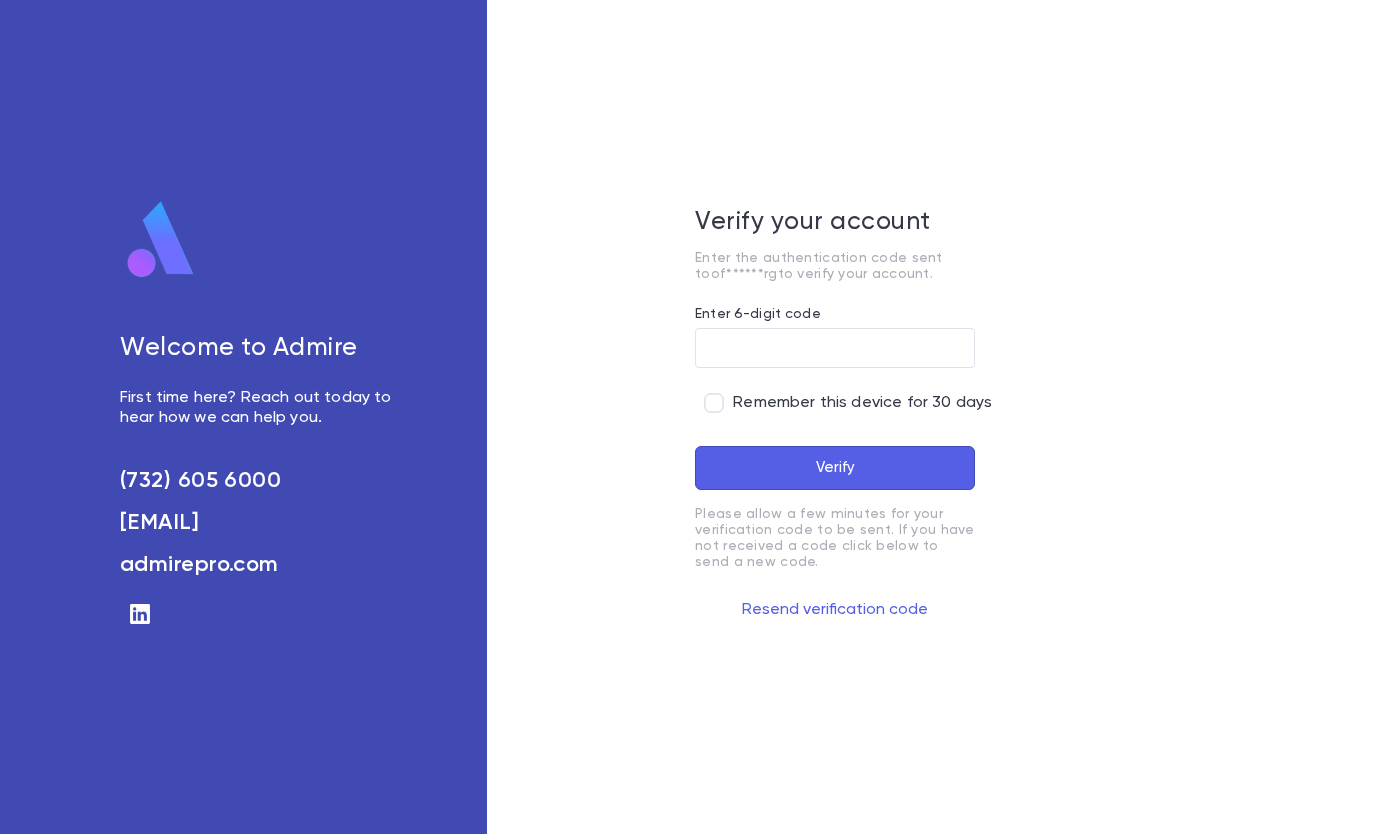 scroll, scrollTop: 0, scrollLeft: 0, axis: both 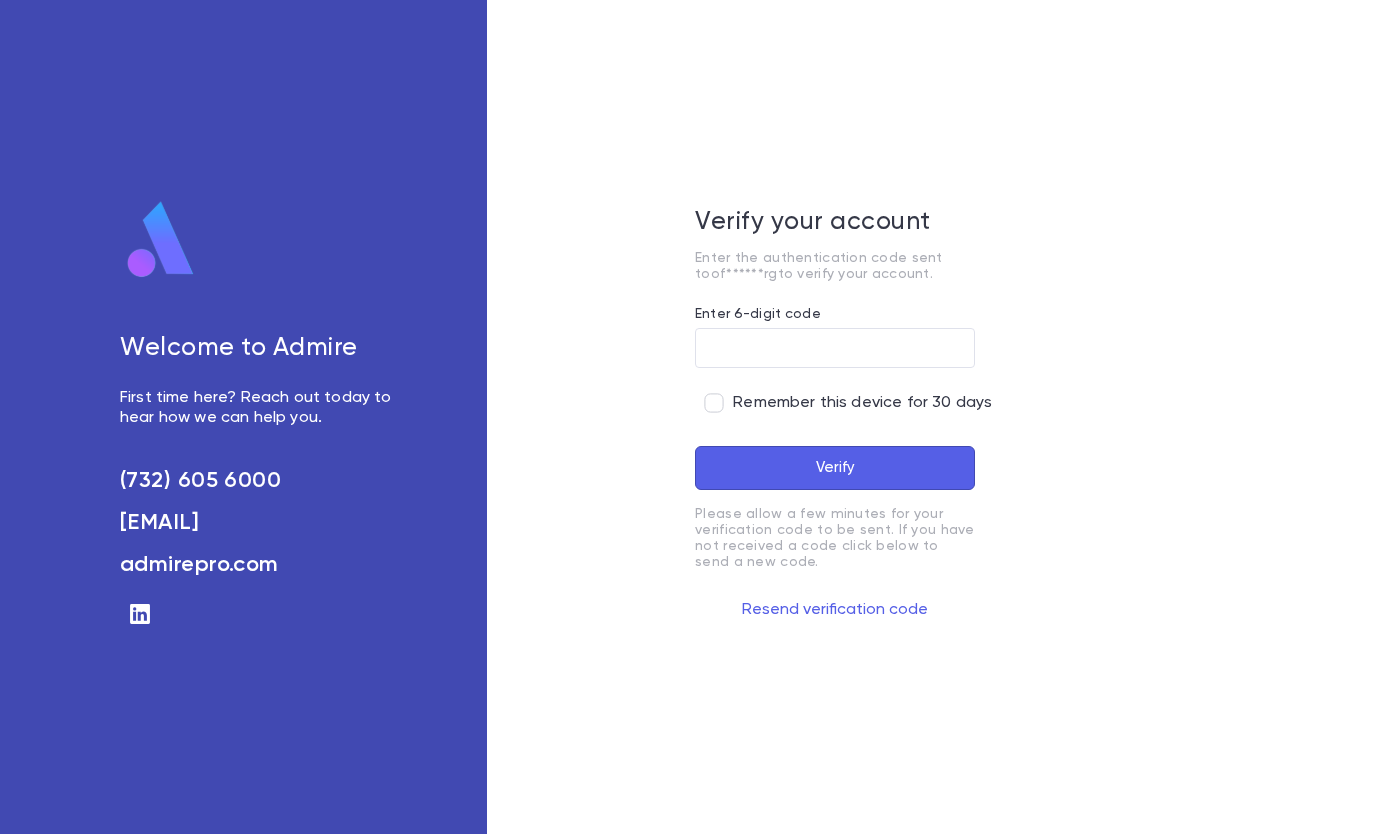click on "Enter 6-digit code" at bounding box center [835, 317] 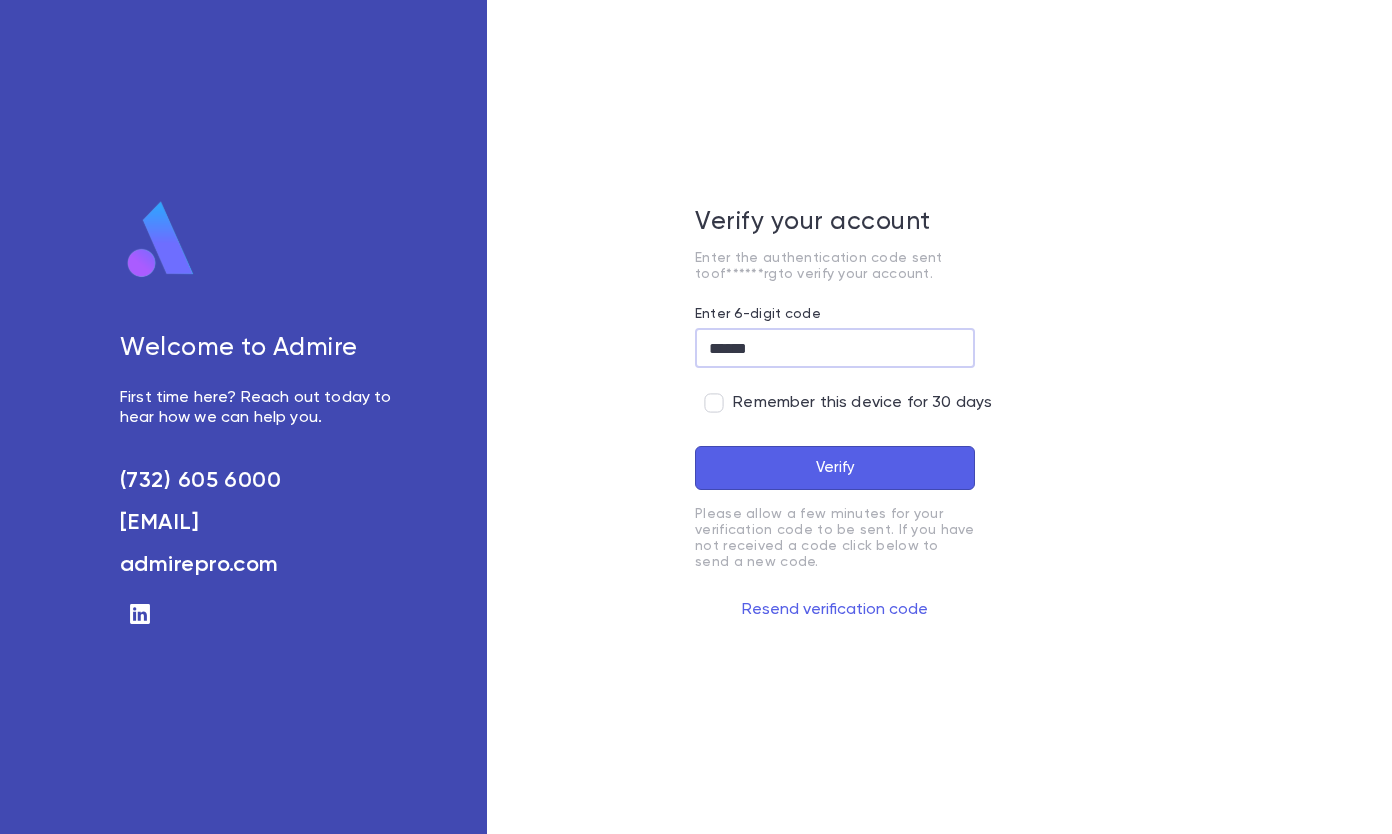 type on "******" 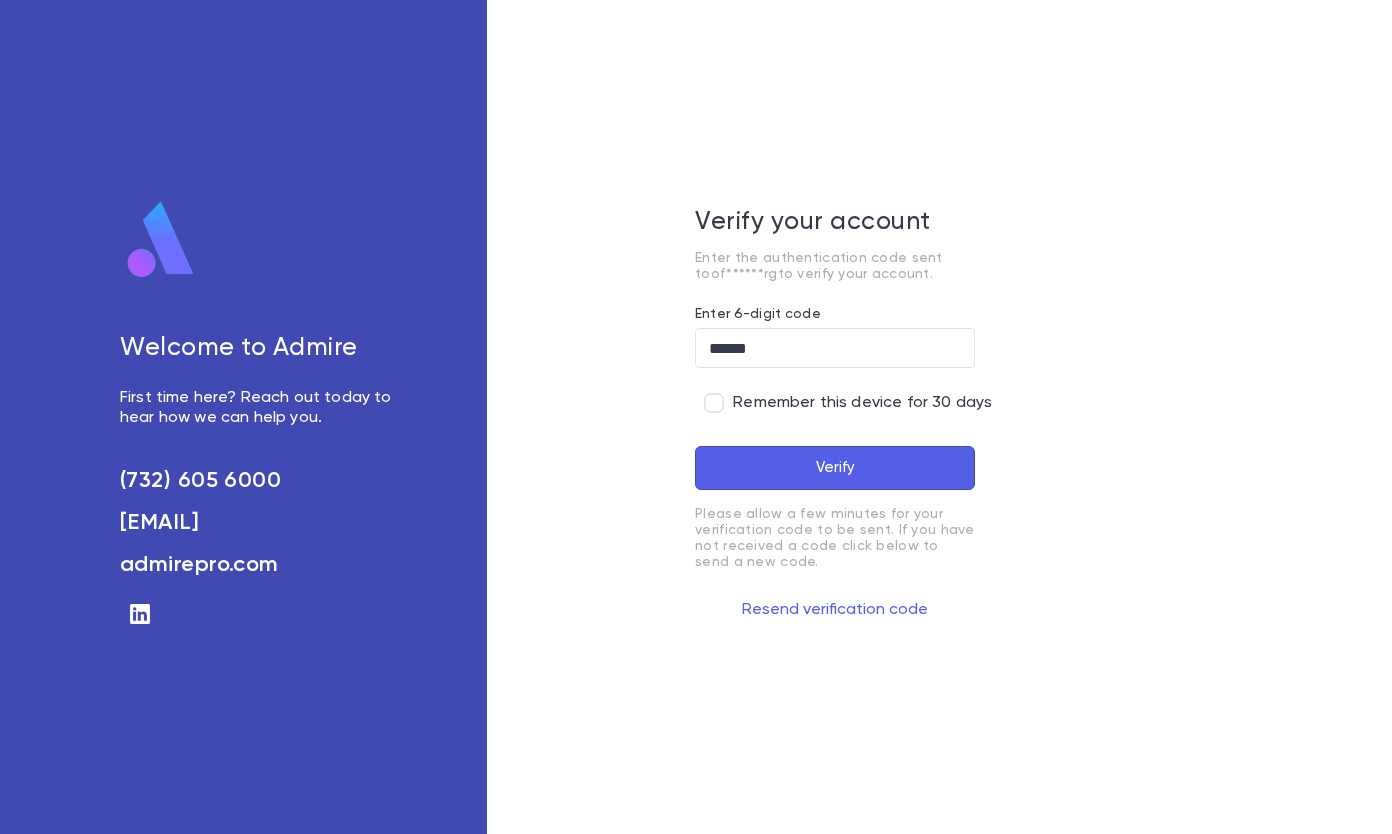 click on "Enter 6-digit code ****** ​ Remember this device for 30 days Verify Please allow a few minutes for your verification code to be sent. If you have not received a code click below to send a new code. Resend verification code" at bounding box center [835, 466] 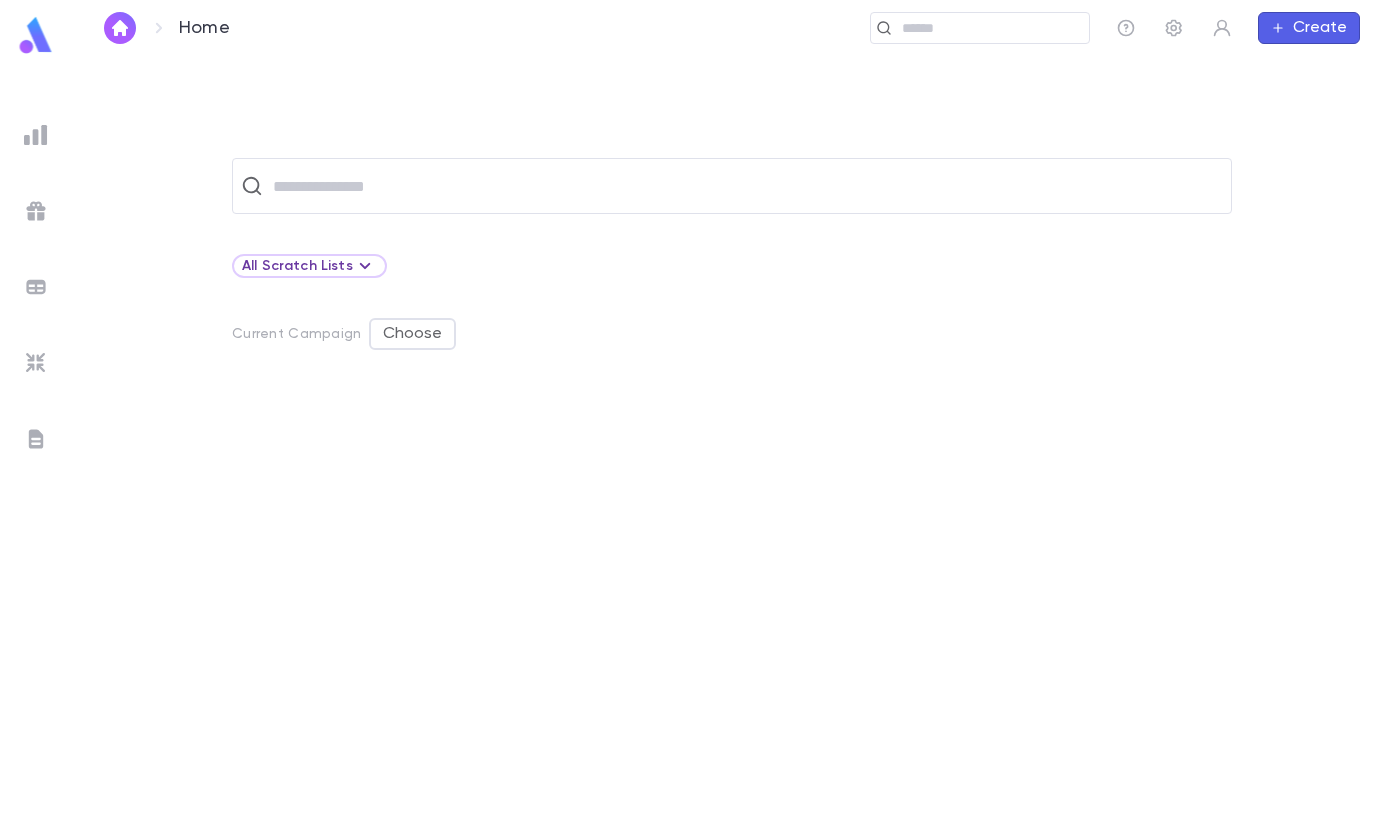 click at bounding box center [745, 186] 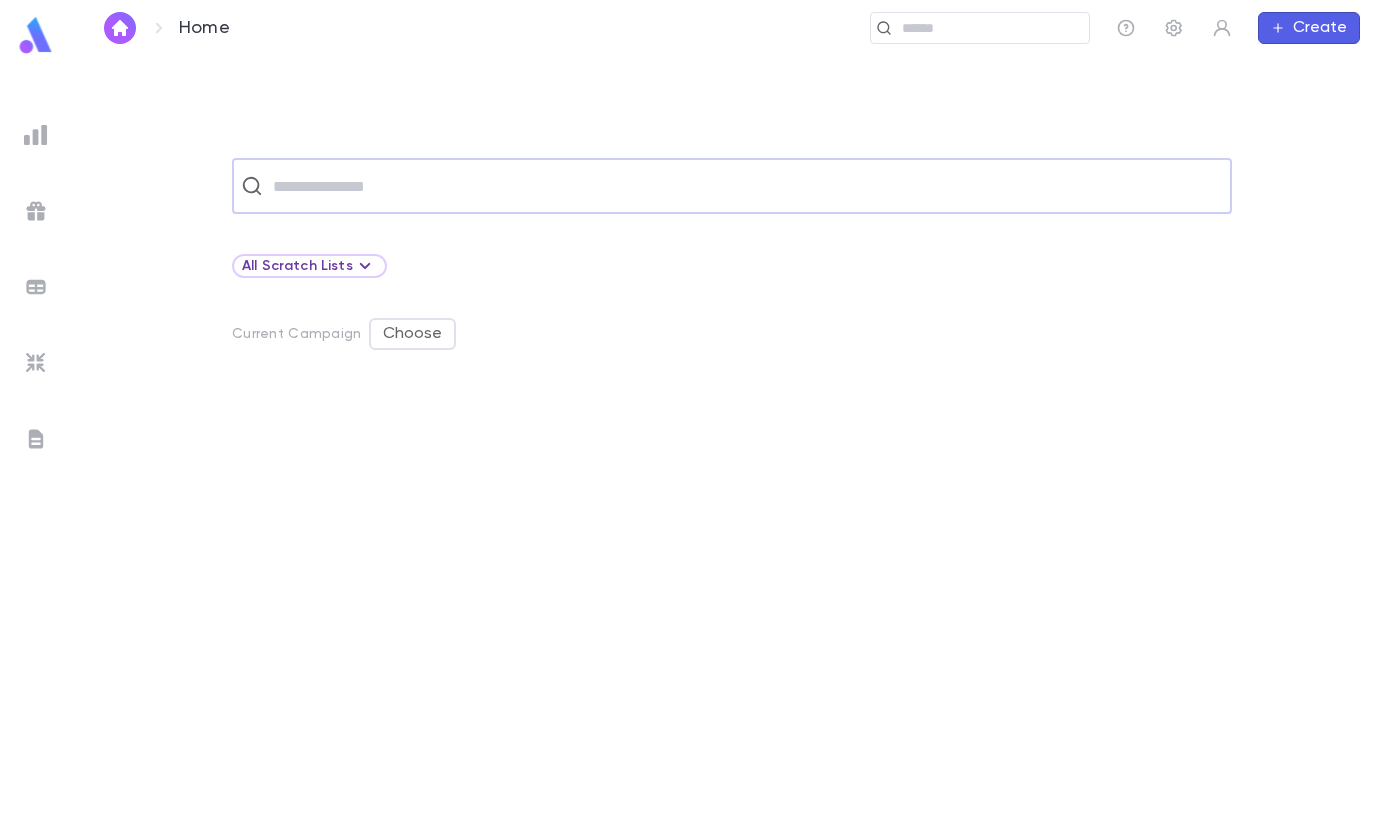 click at bounding box center [745, 186] 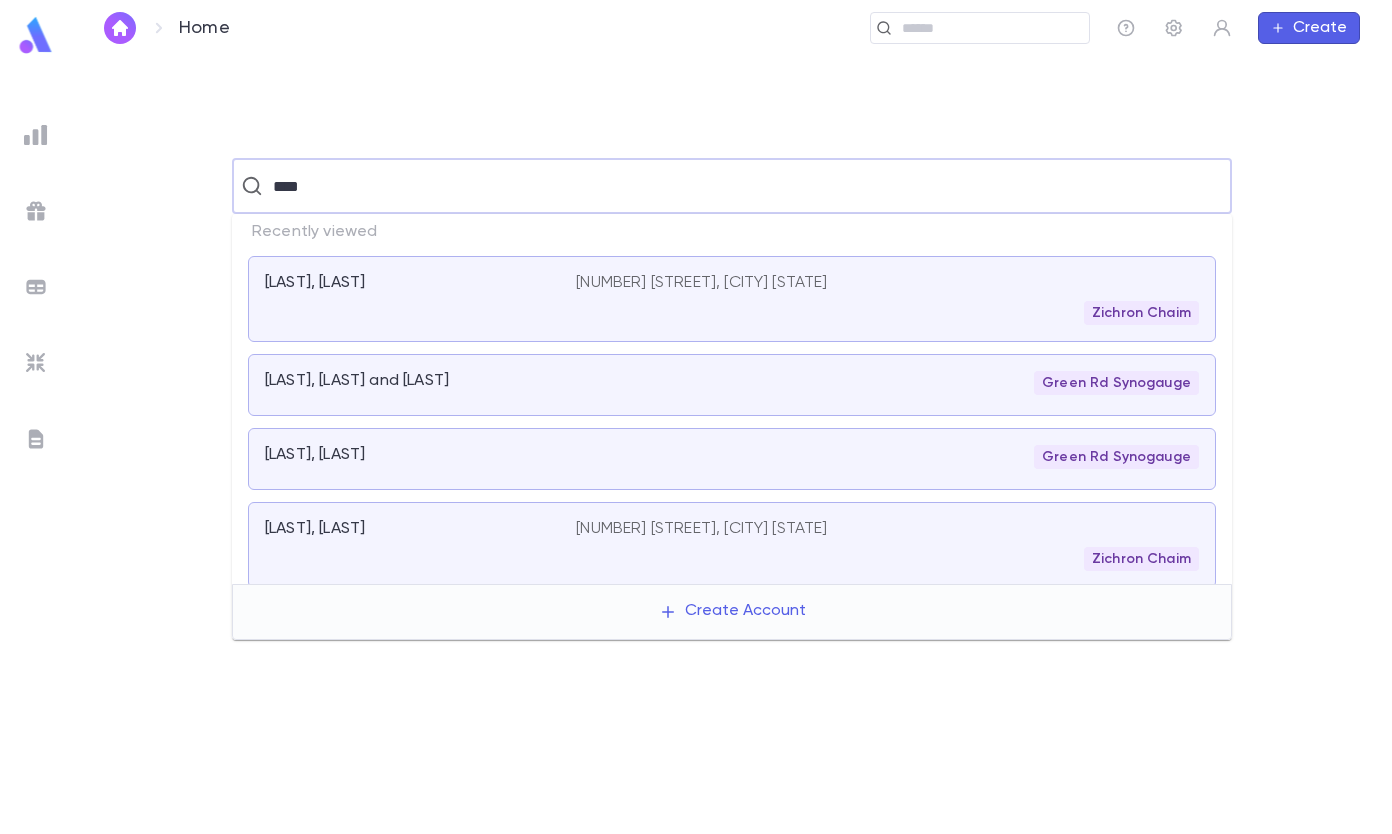 type on "****" 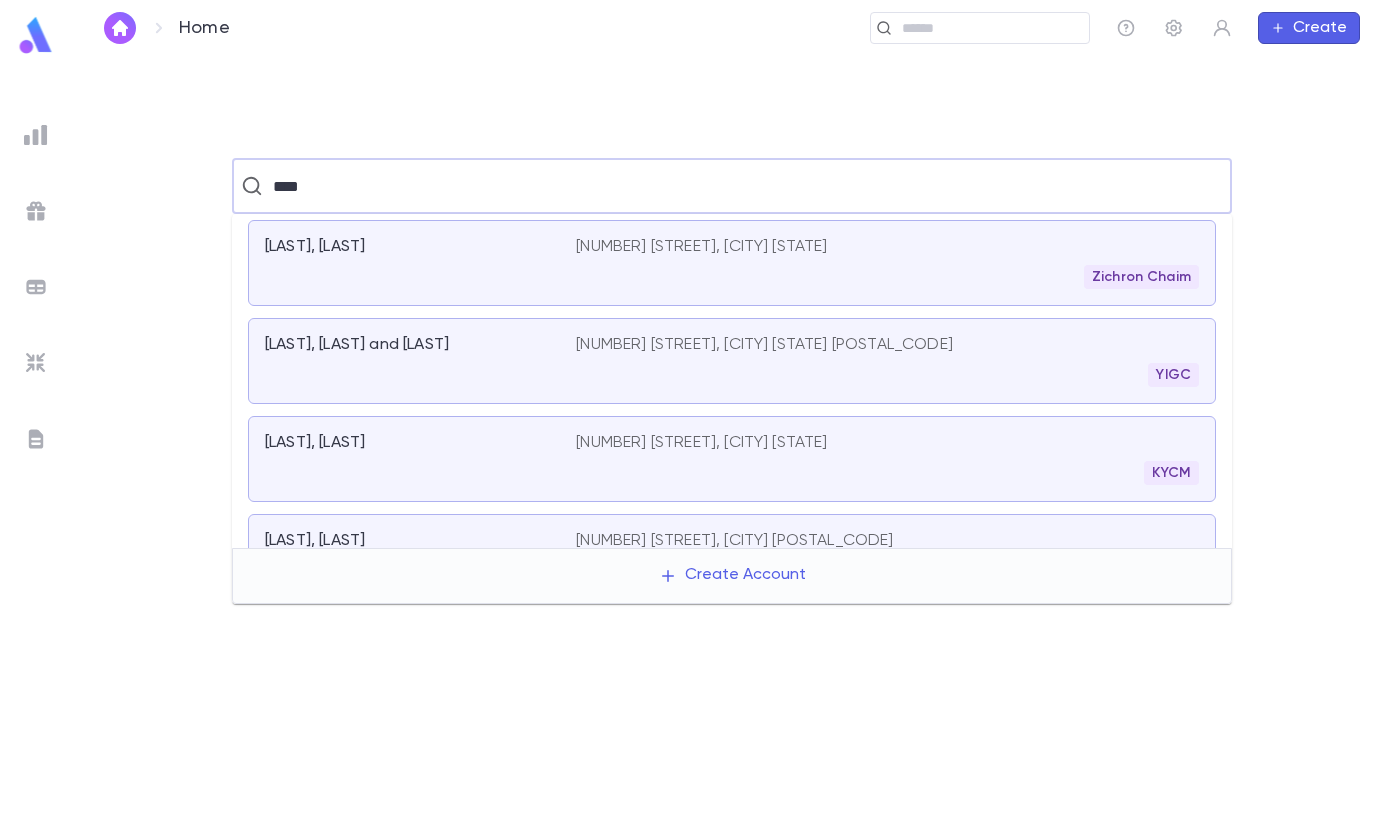 click on "[LAST], [LAST] and [LAST]" at bounding box center [420, 361] 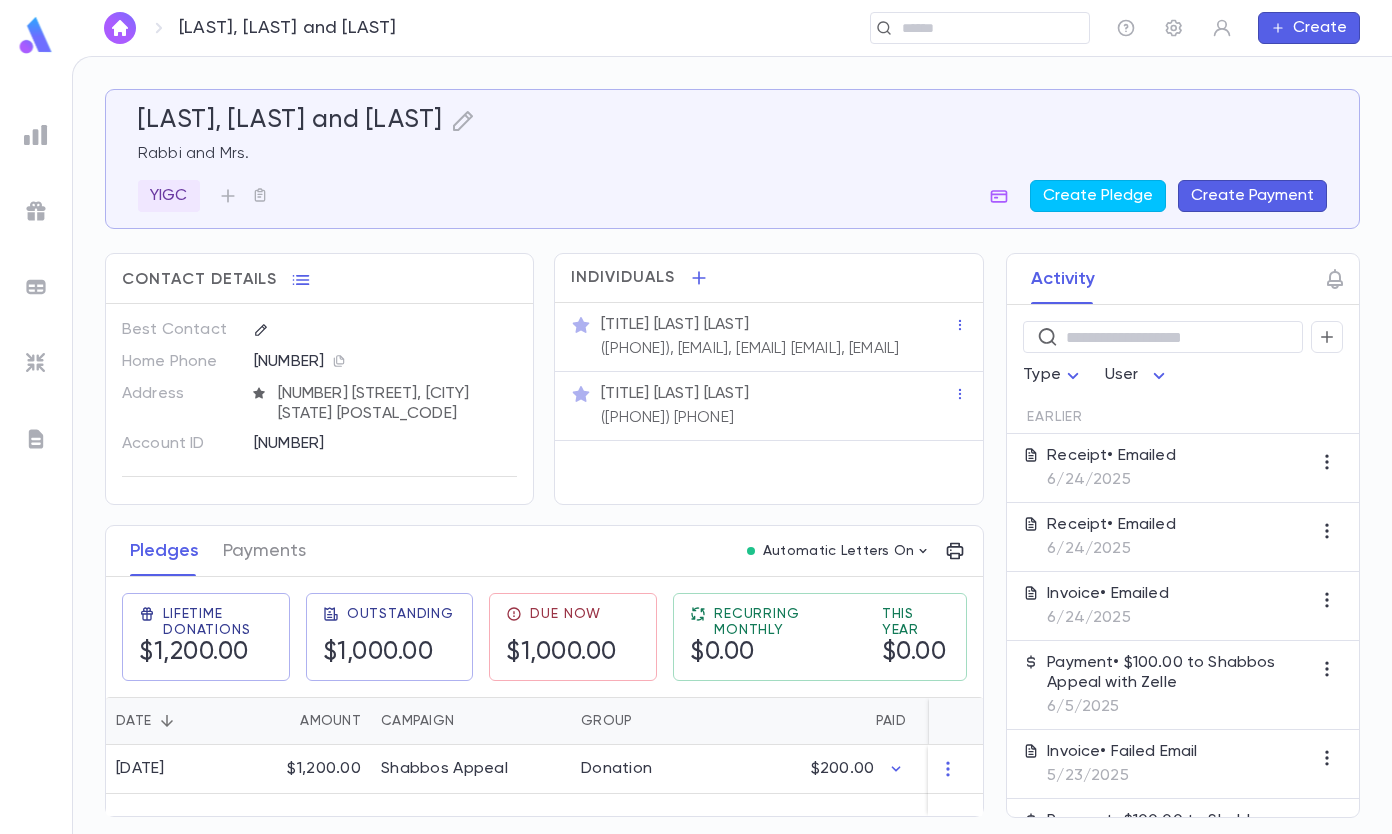 click on "Create Payment" at bounding box center (1252, 196) 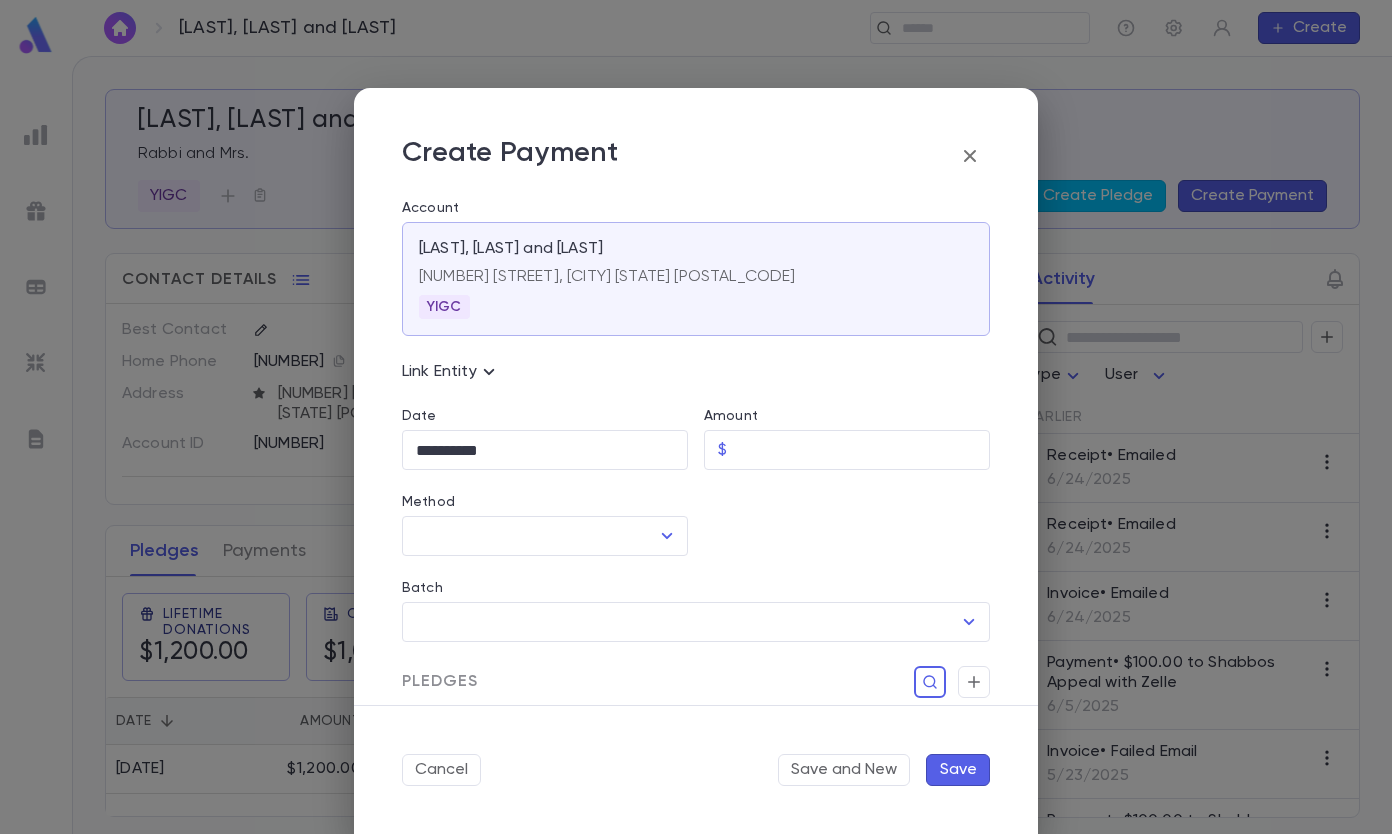 click on "**********" at bounding box center [545, 450] 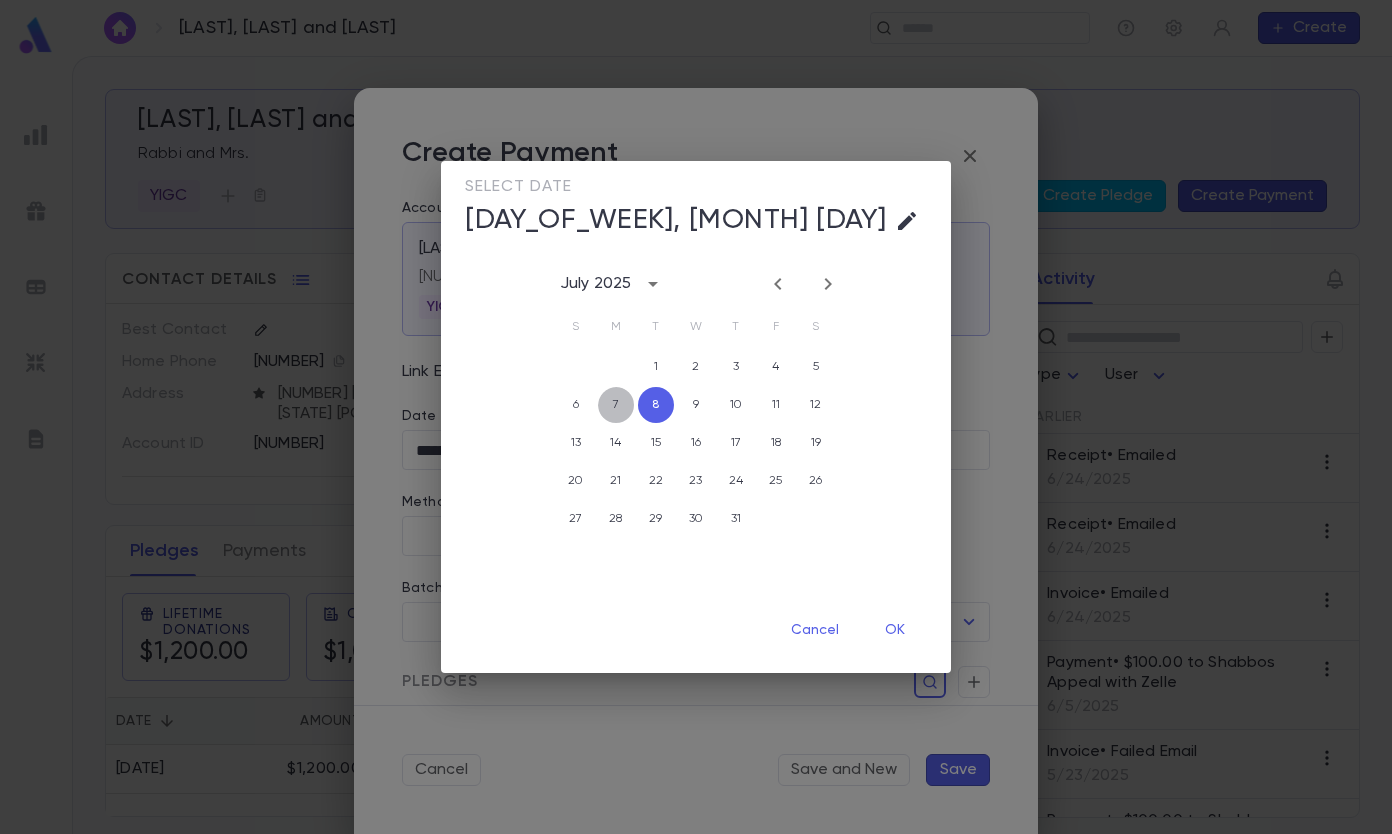 click on "7" at bounding box center (616, 405) 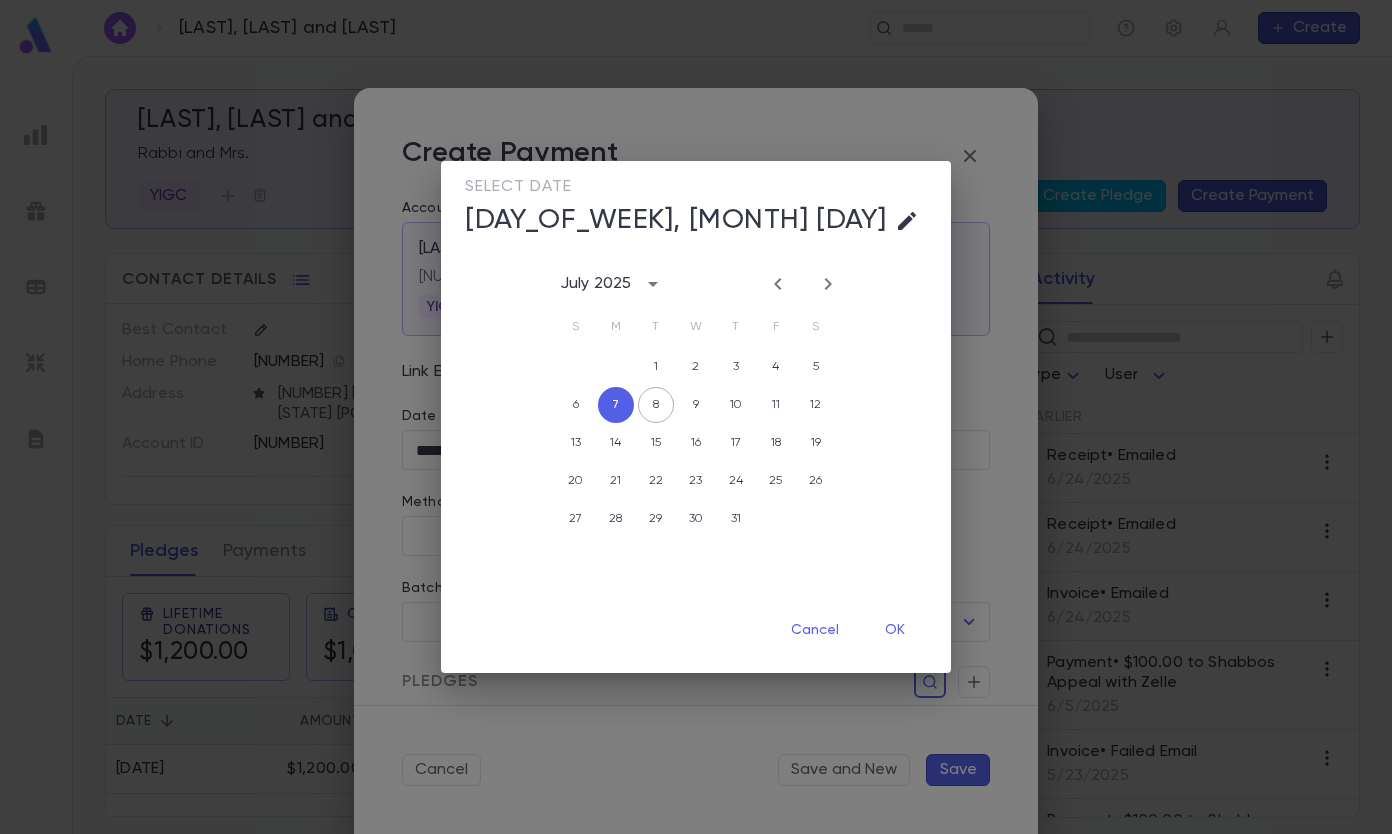 click on "OK" at bounding box center (895, 630) 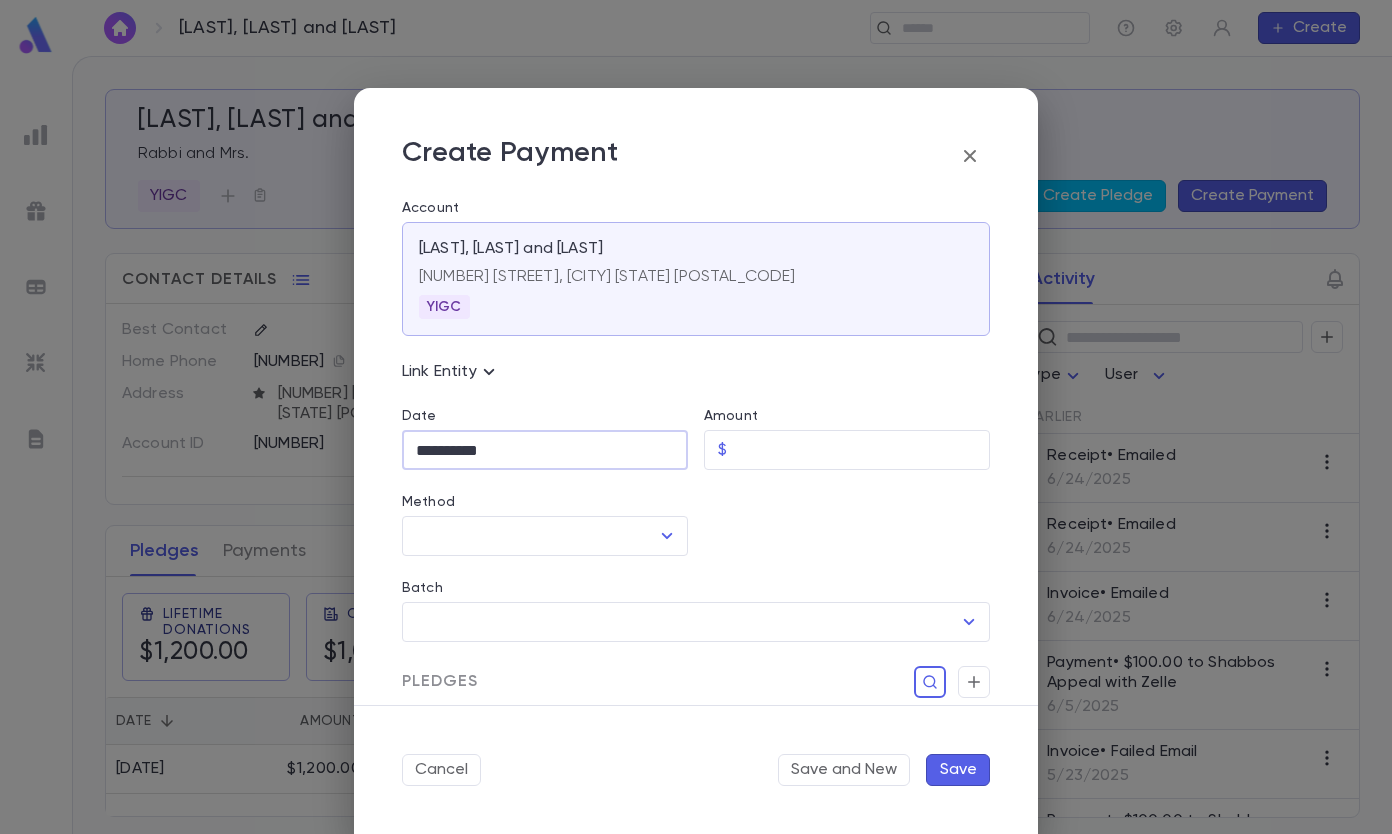 click on "Amount $ ​" at bounding box center (839, 427) 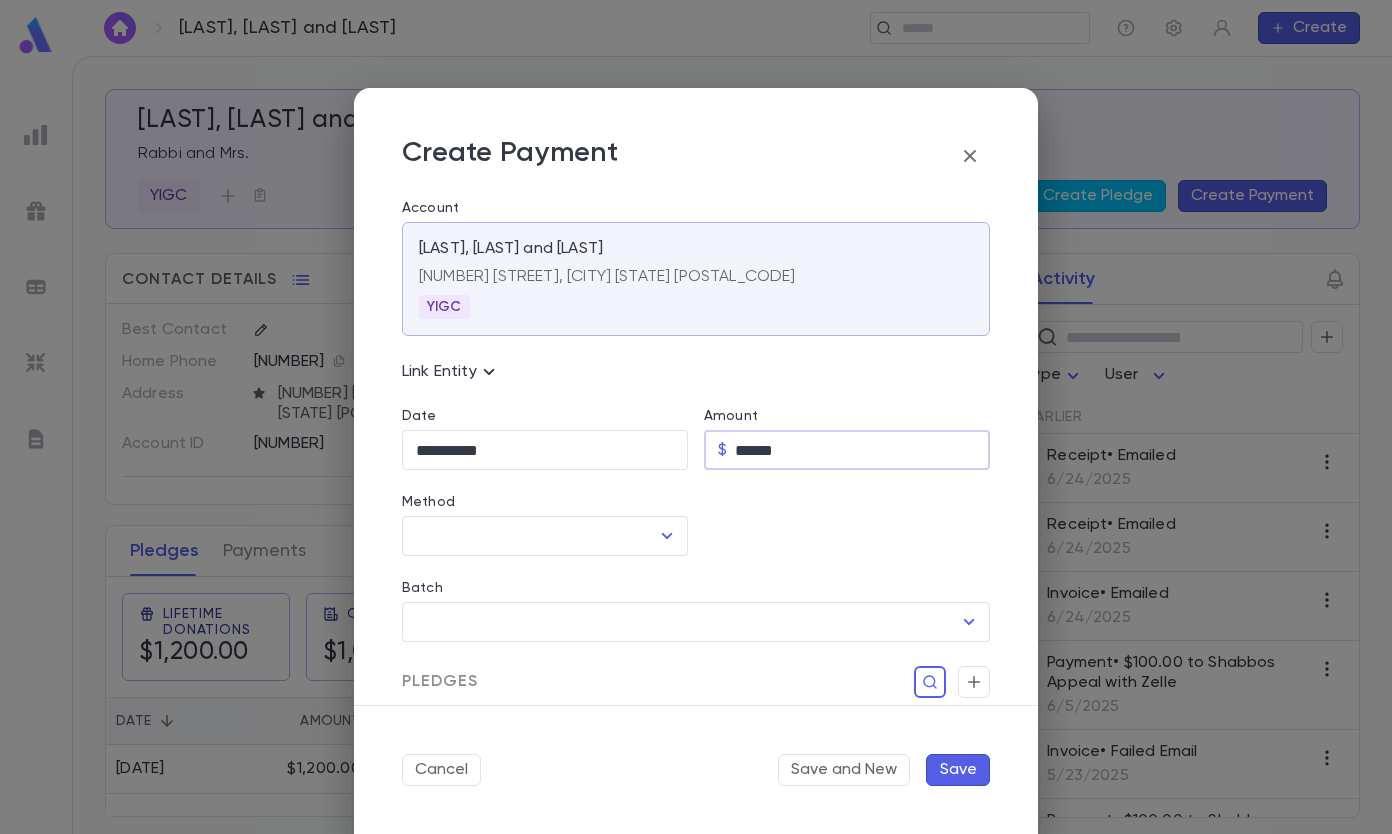 type on "******" 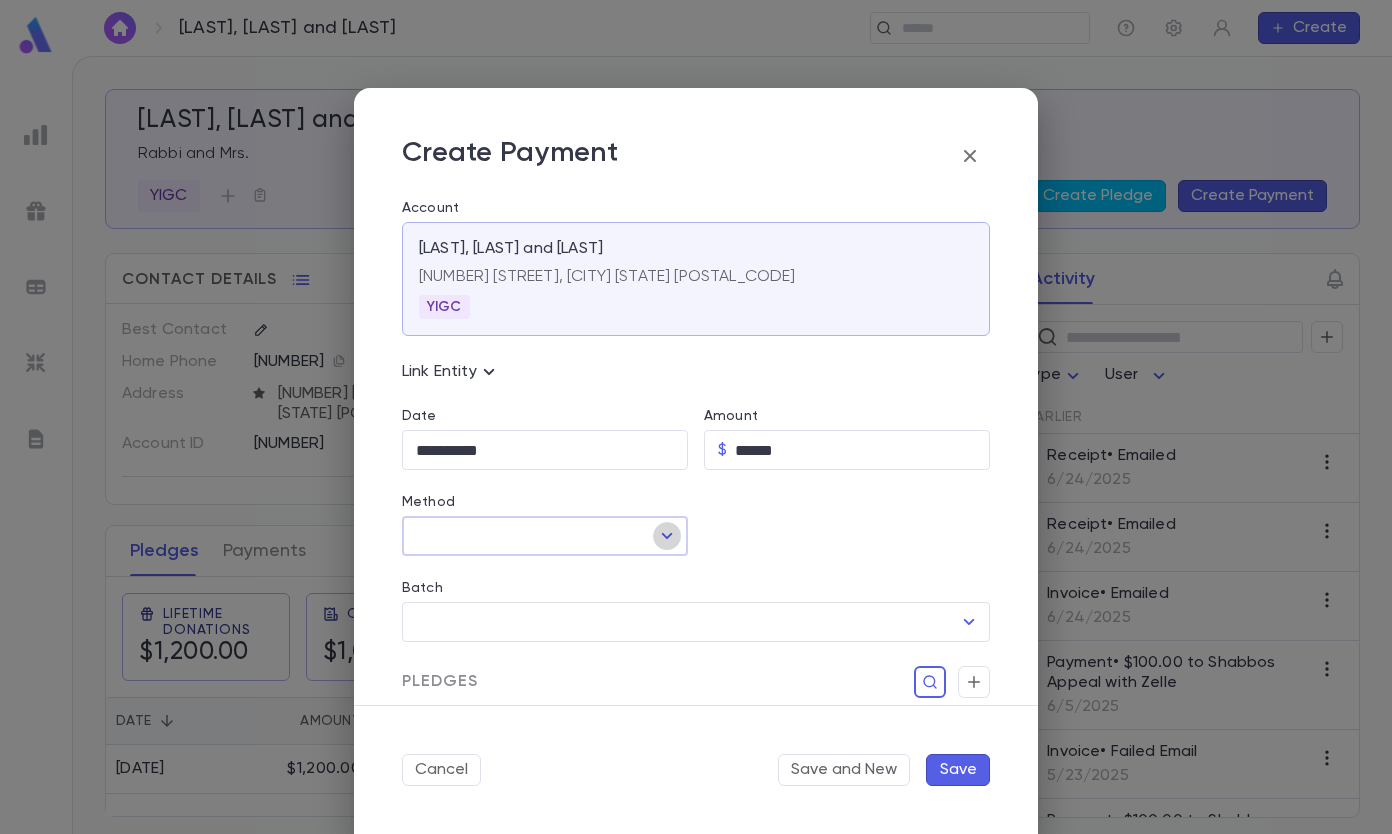 click at bounding box center (667, 536) 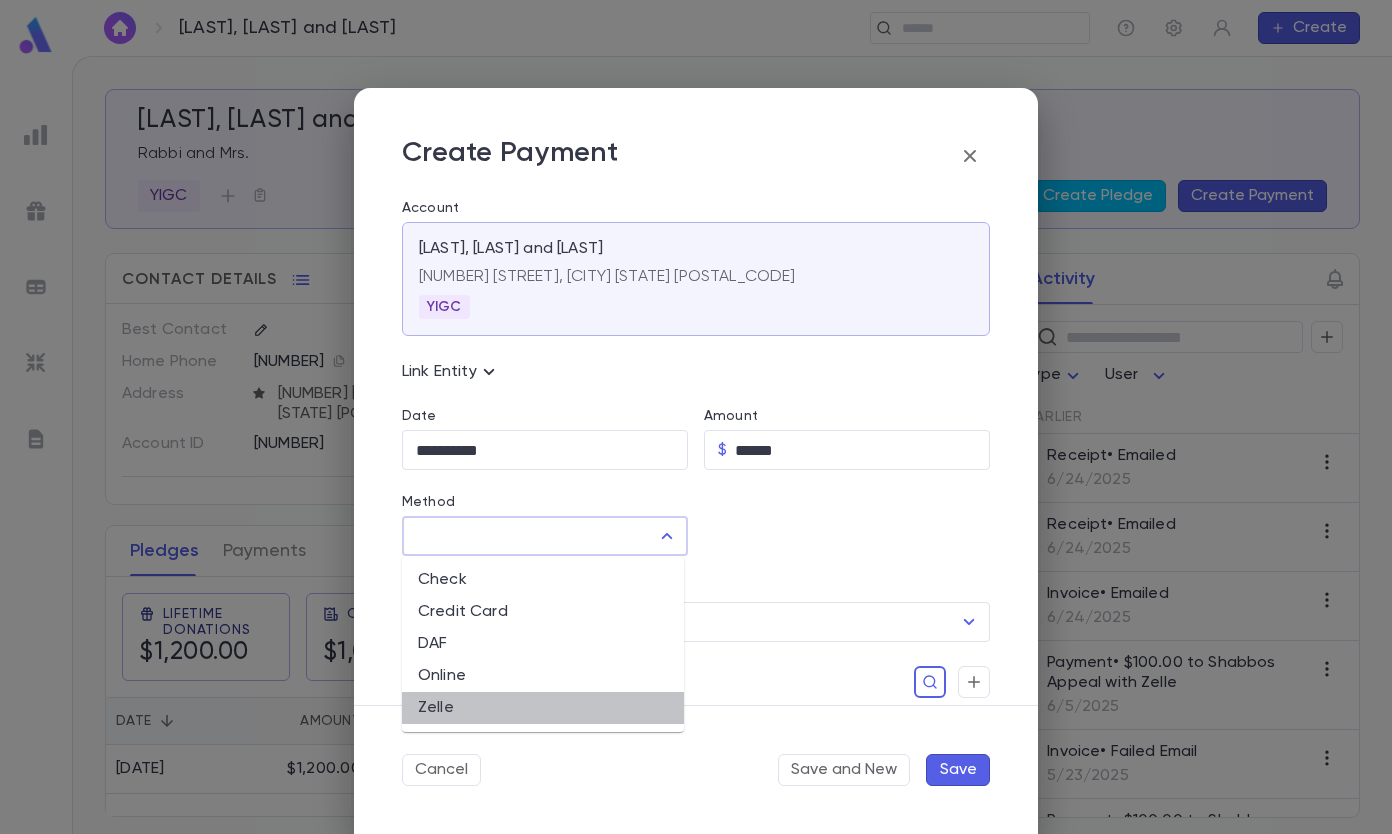 drag, startPoint x: 435, startPoint y: 701, endPoint x: 657, endPoint y: 548, distance: 269.6164 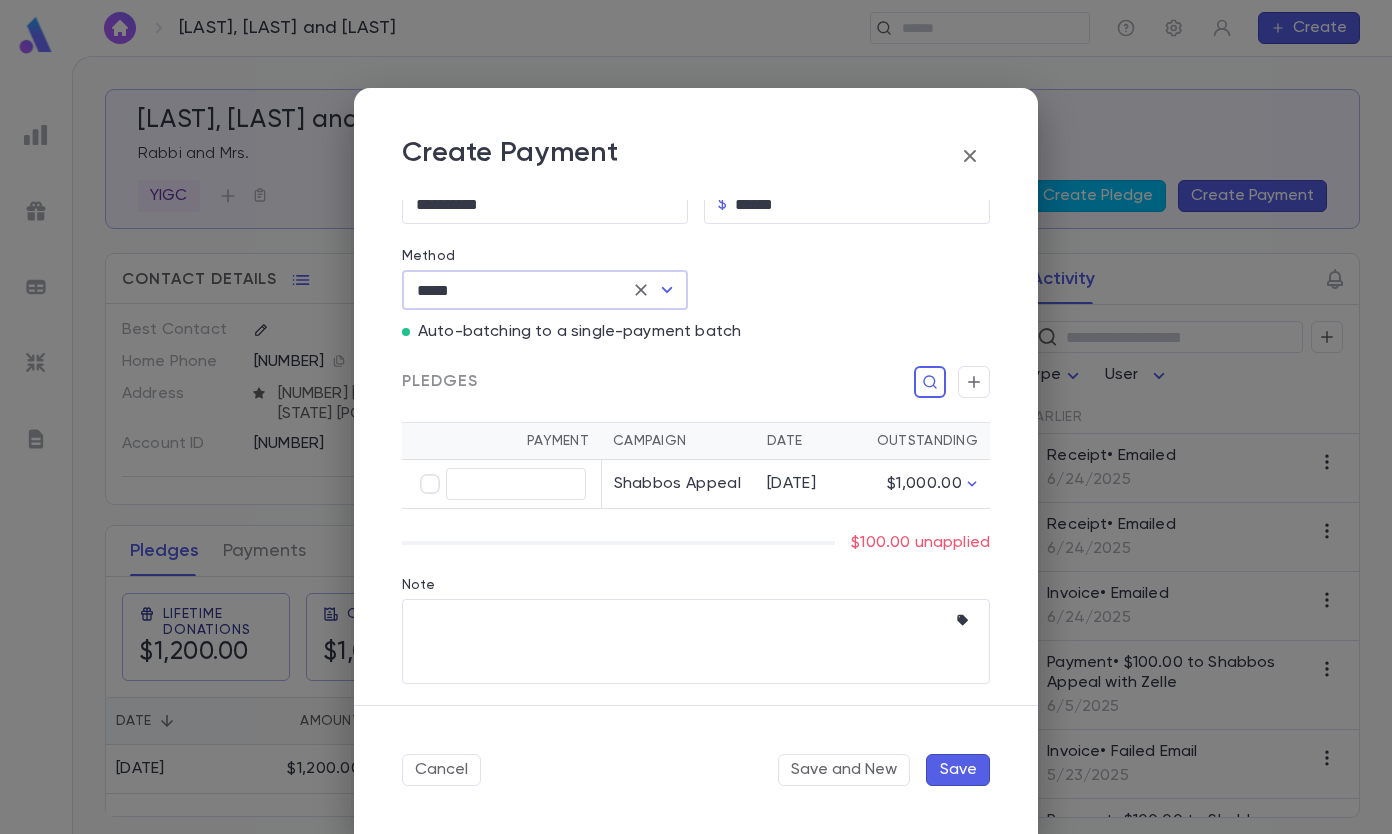 scroll, scrollTop: 269, scrollLeft: 0, axis: vertical 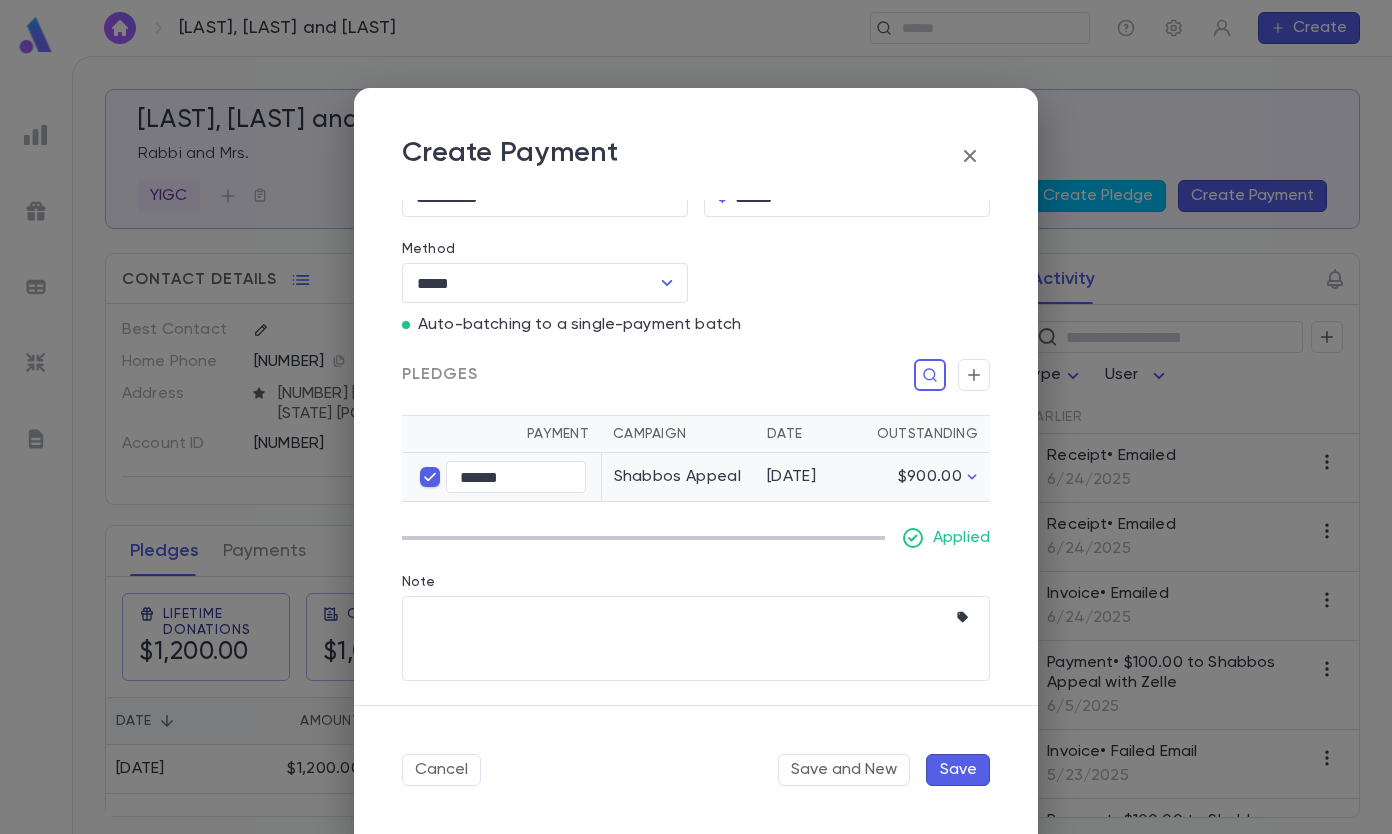 click on "Save" at bounding box center (958, 770) 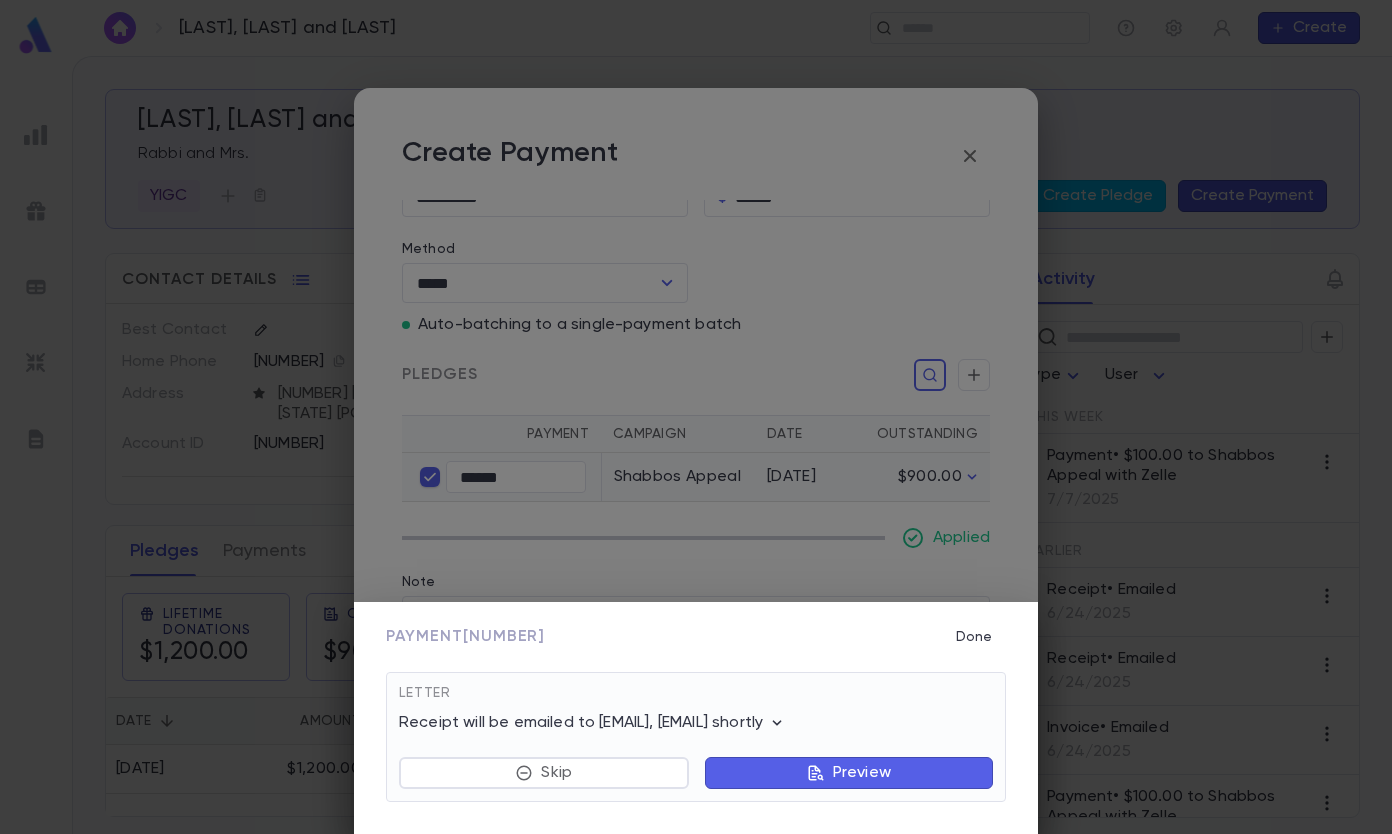 click on "Done" at bounding box center (974, 637) 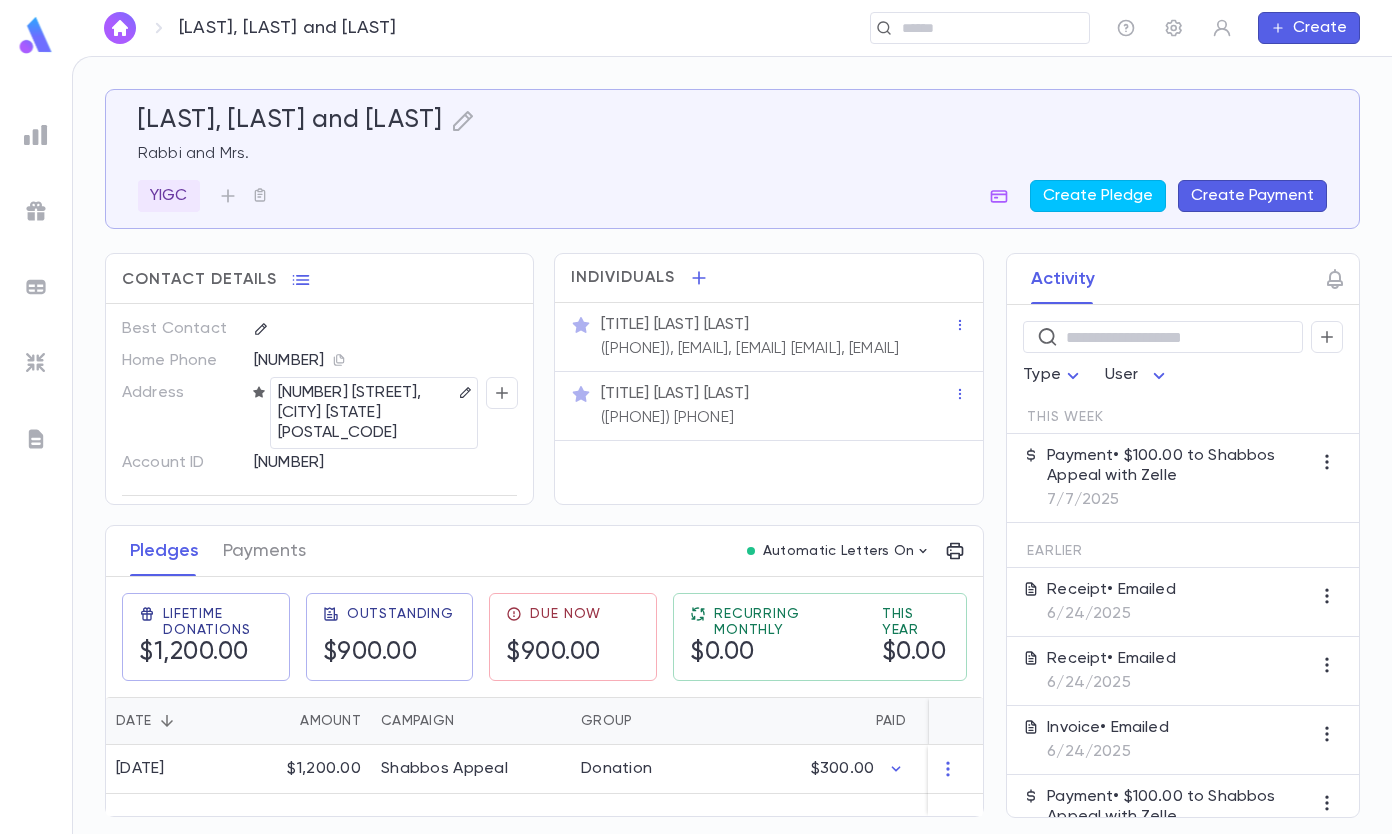 scroll, scrollTop: 0, scrollLeft: 0, axis: both 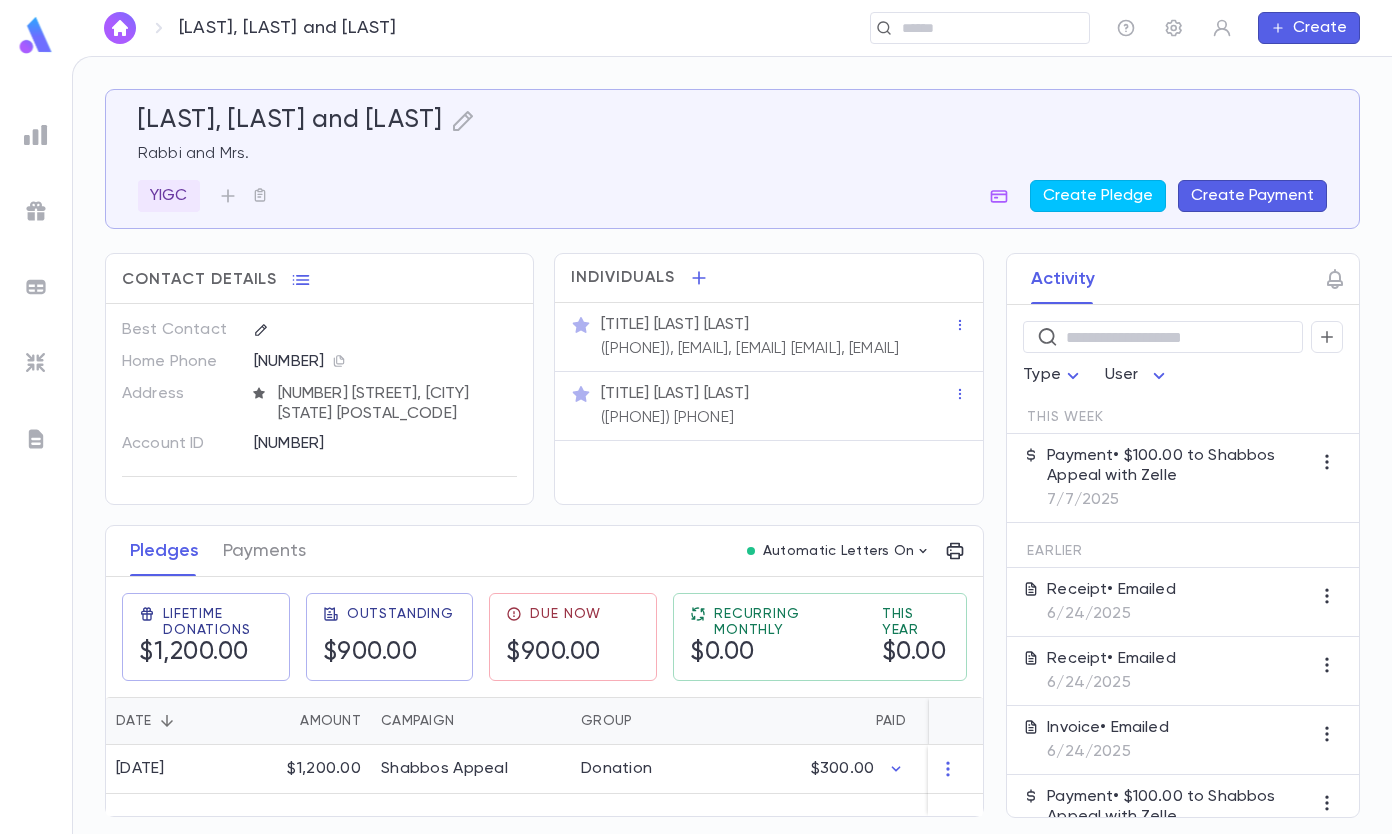 click at bounding box center [988, 28] 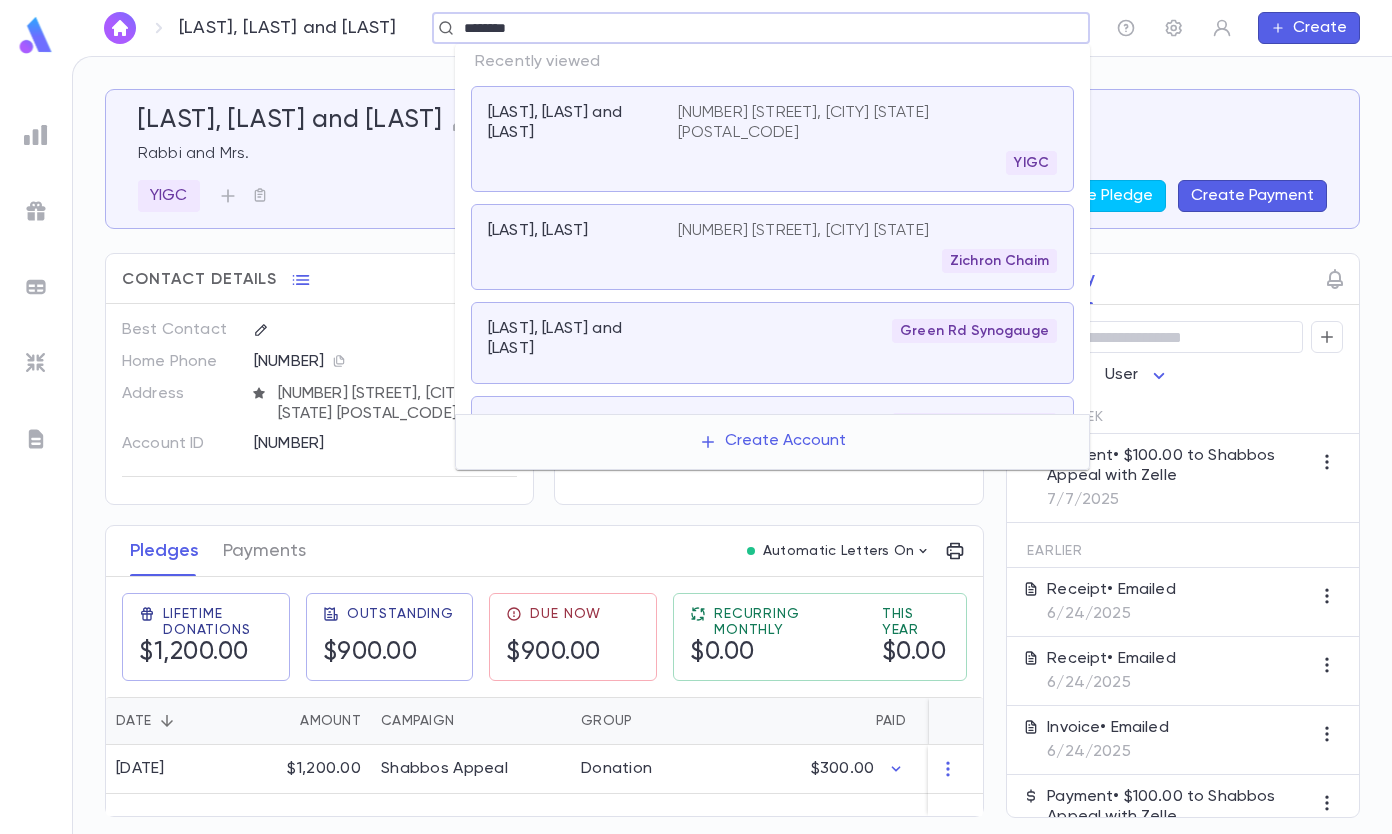 type on "********" 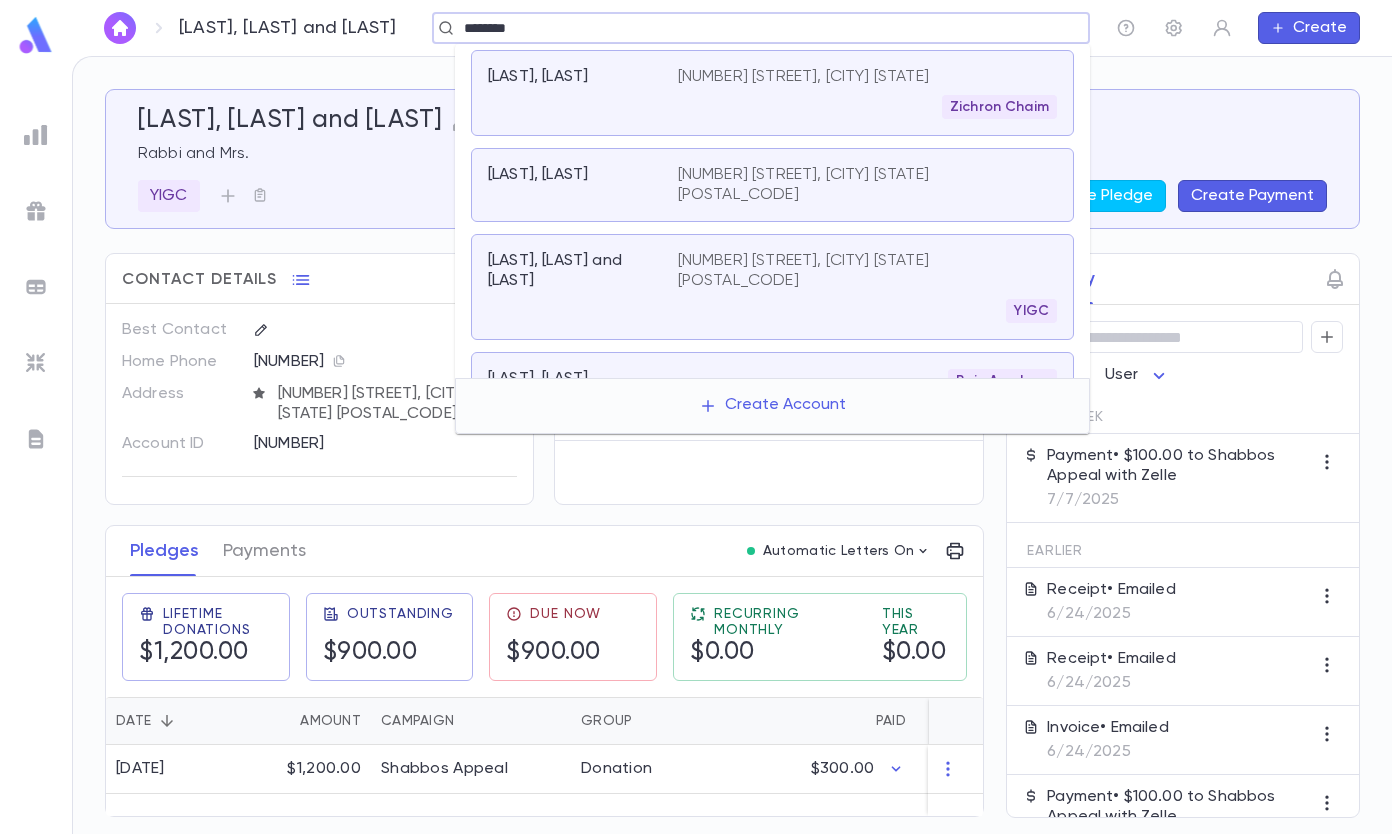 click on "[LAST], [LAST]" at bounding box center (583, 93) 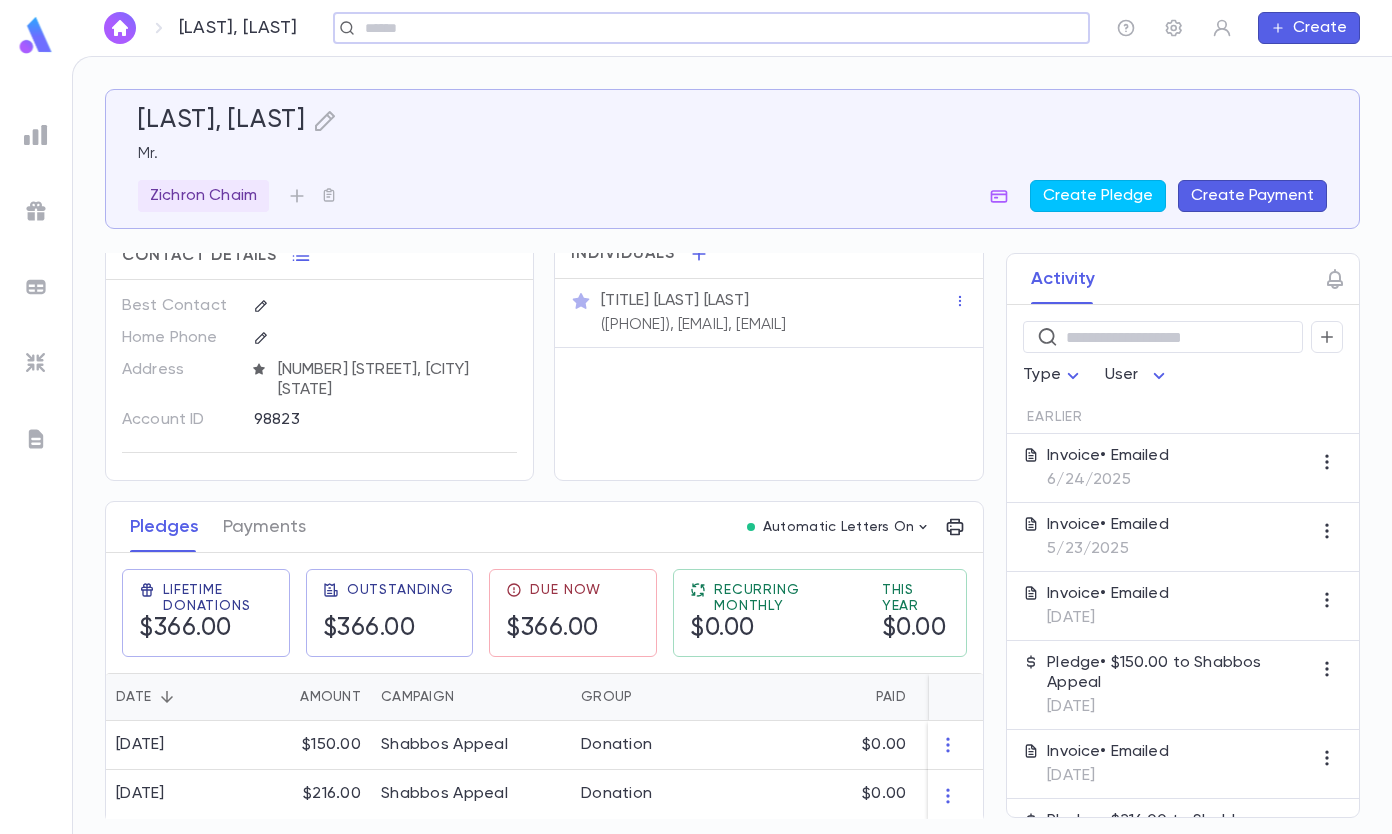 scroll, scrollTop: 37, scrollLeft: 0, axis: vertical 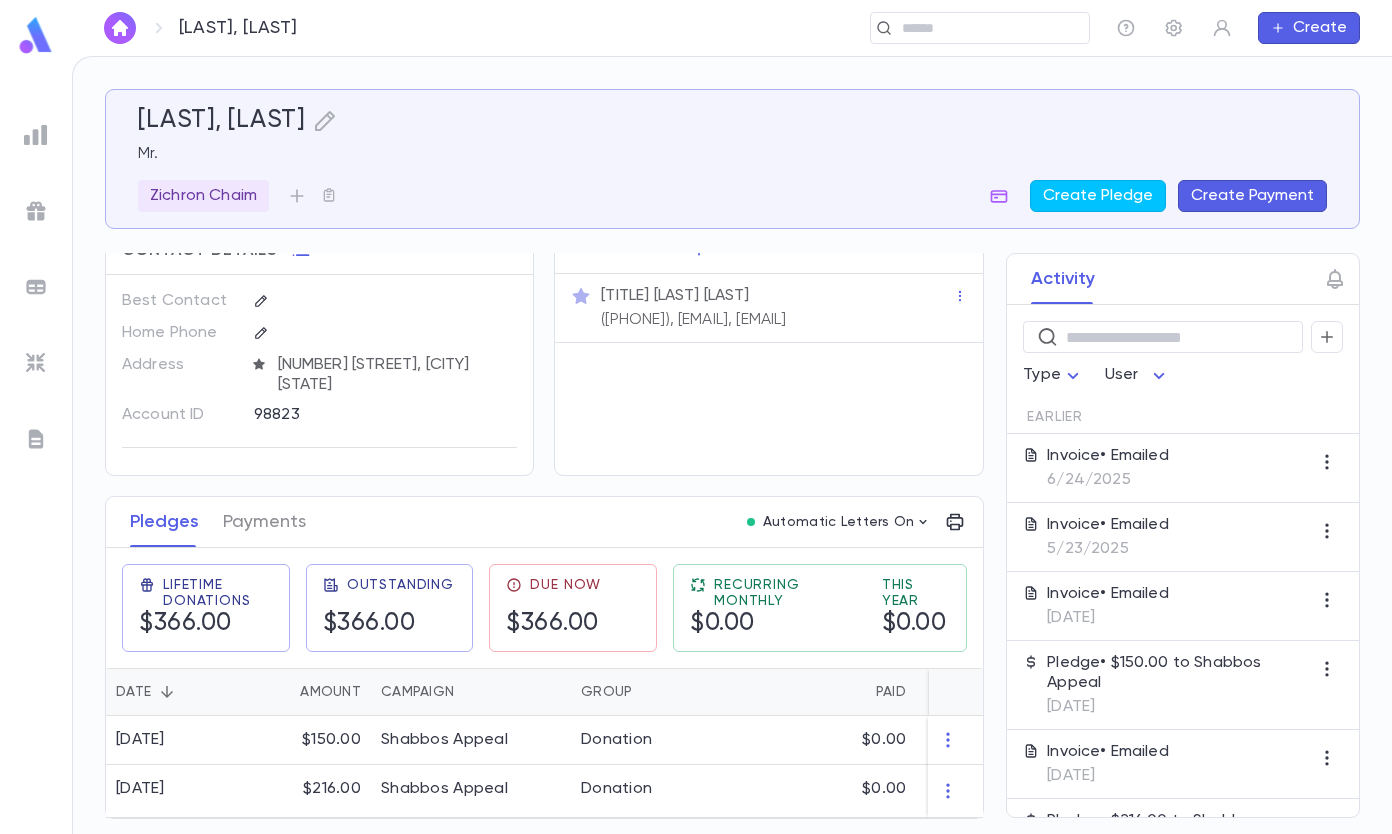 click on "Create Payment" at bounding box center [1252, 196] 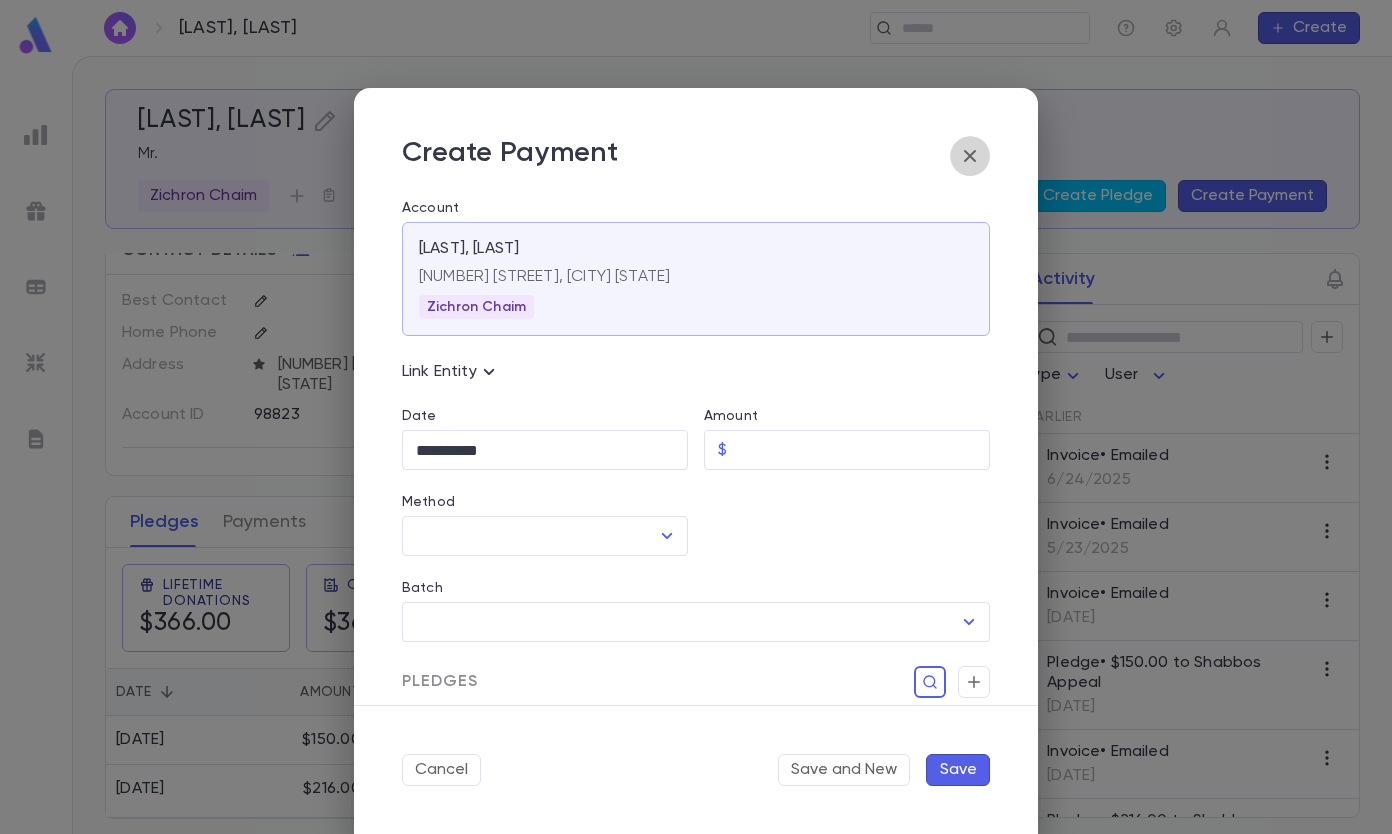 click at bounding box center [970, 156] 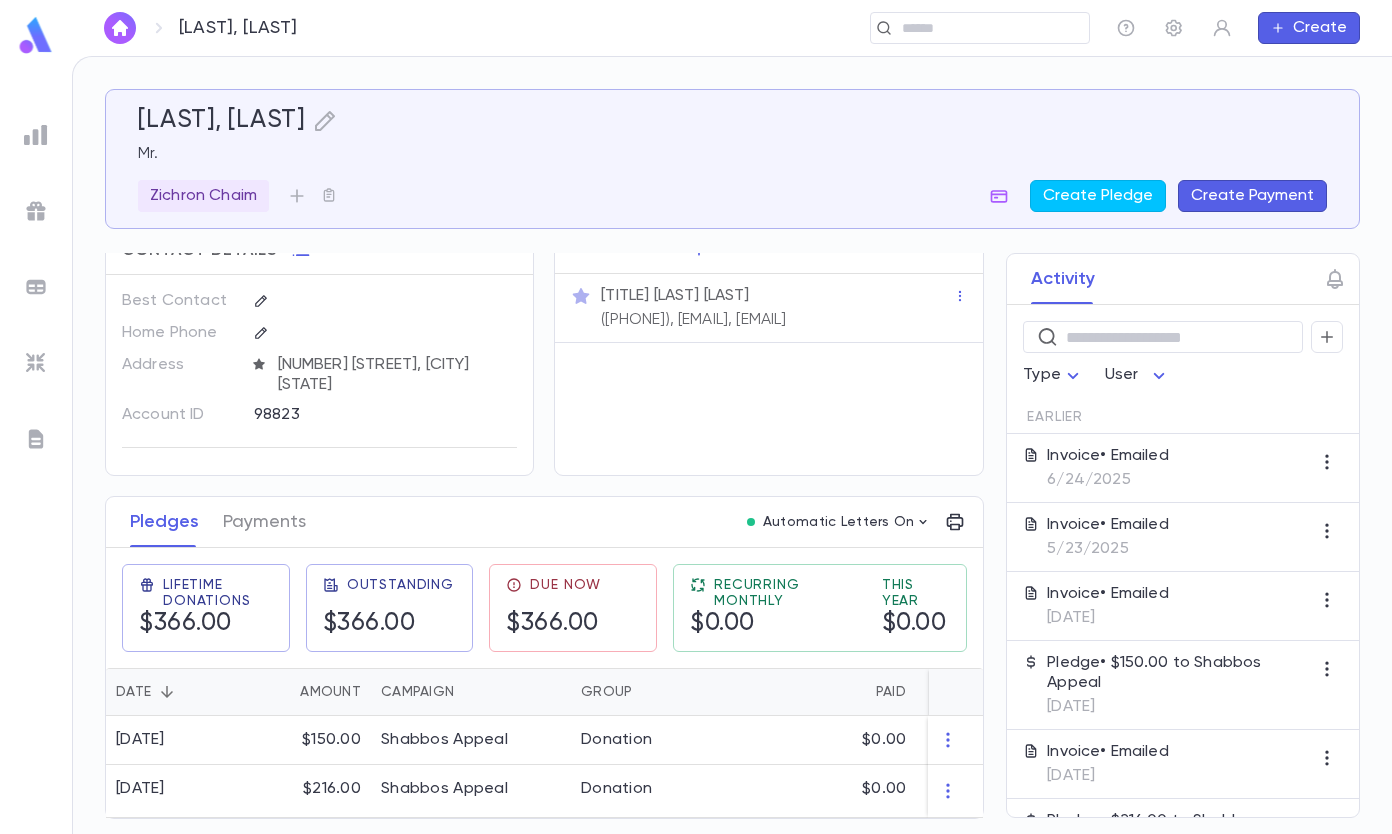 click on "Create Pledge" at bounding box center [1098, 196] 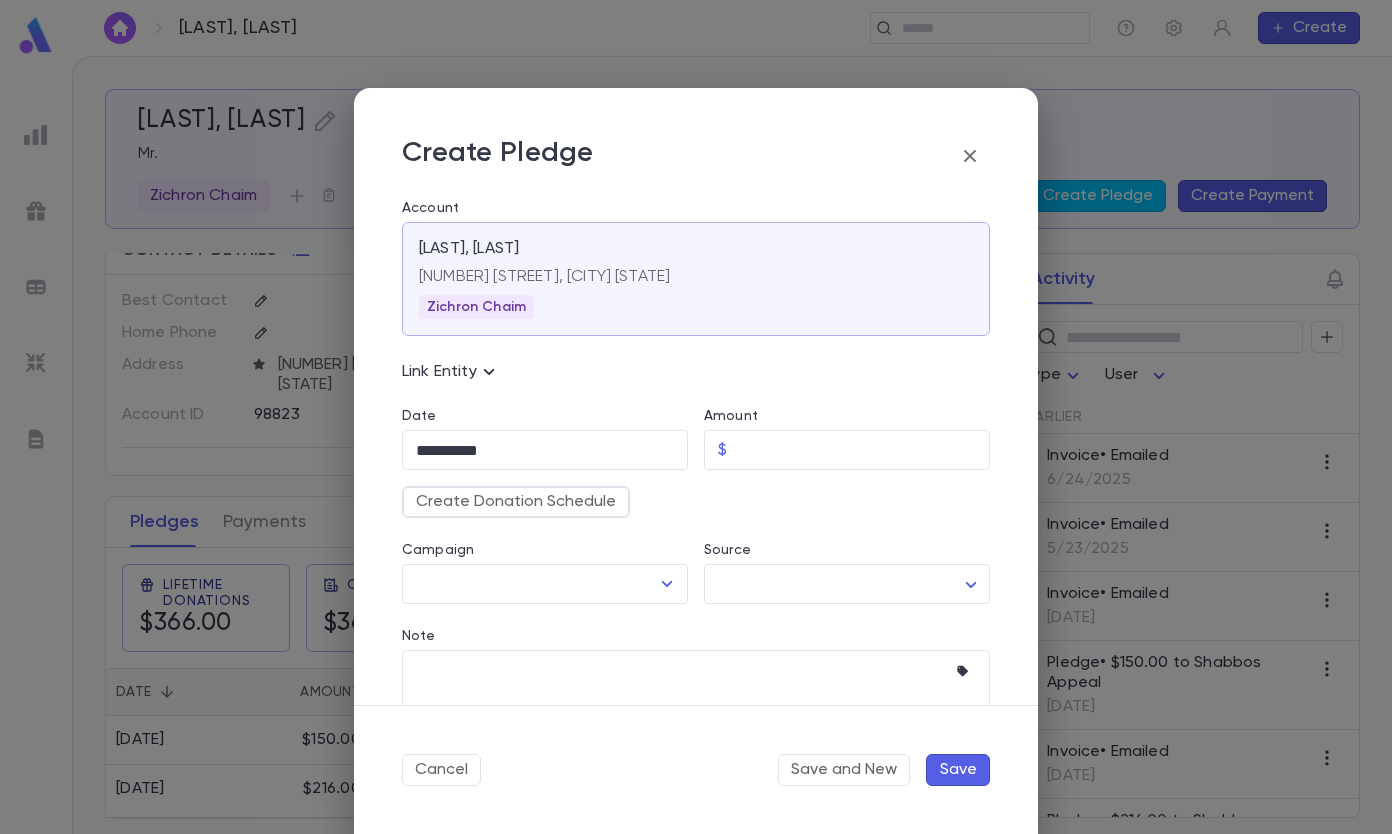 click on "Create Donation Schedule" at bounding box center (516, 502) 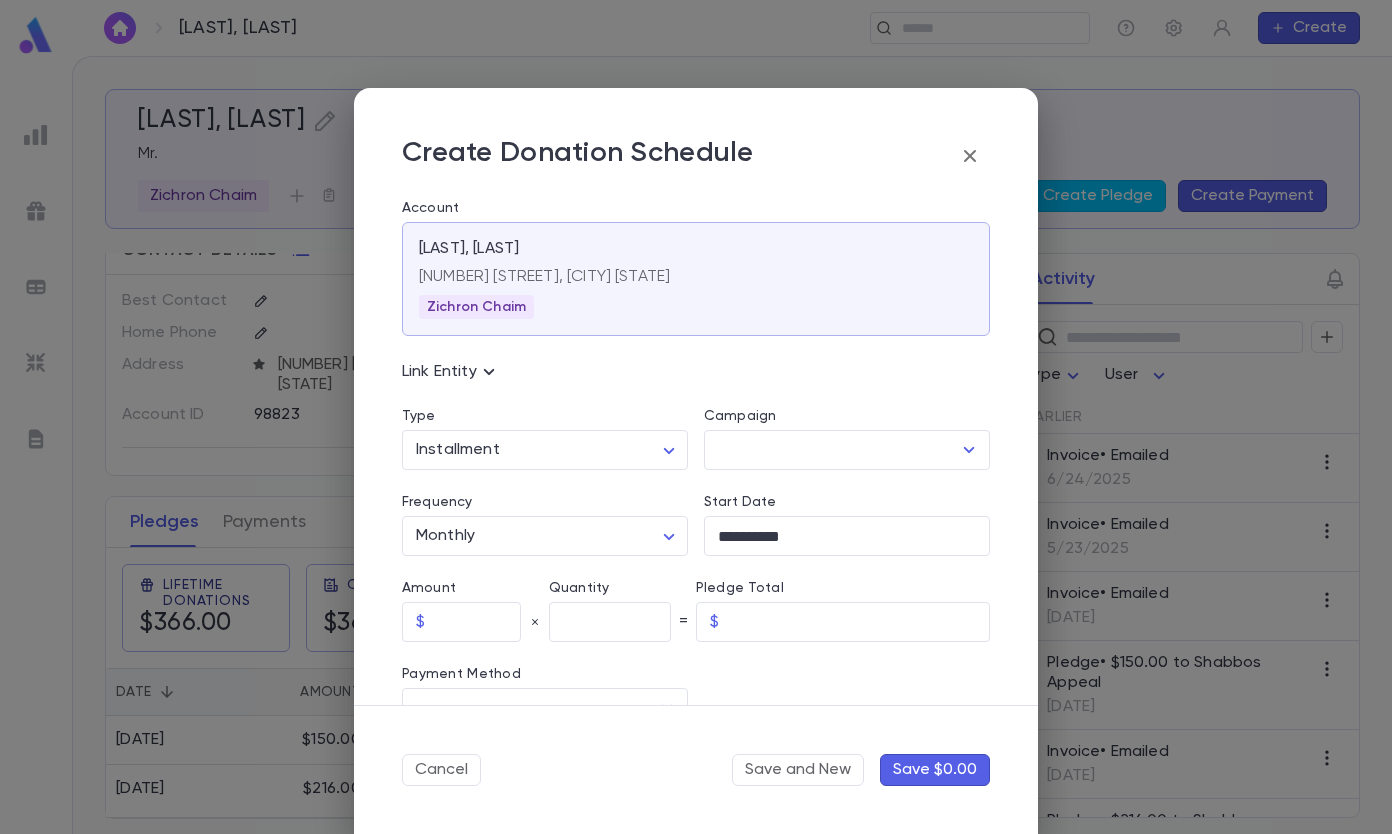 click at bounding box center [970, 156] 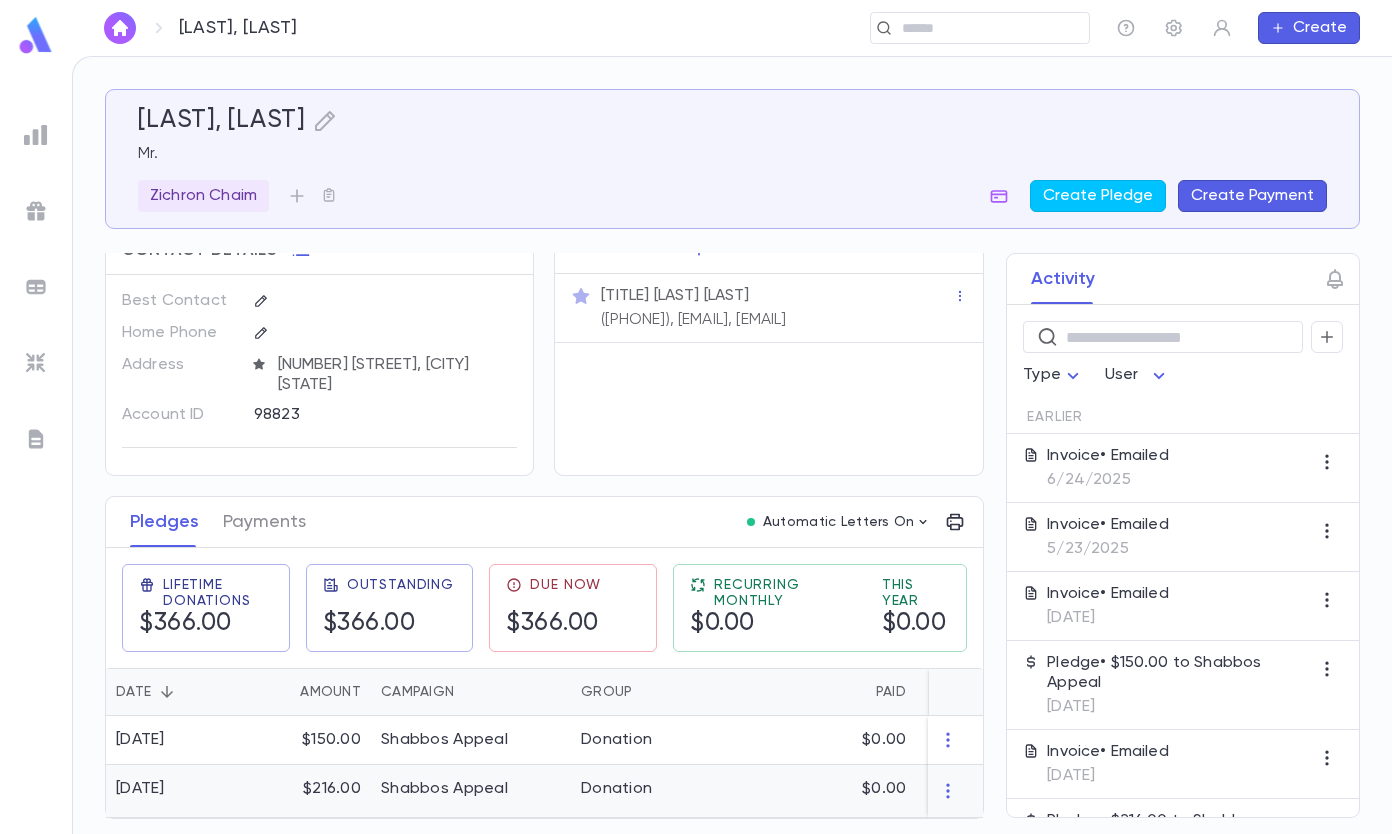 click on "Shabbos Appeal" at bounding box center [444, 789] 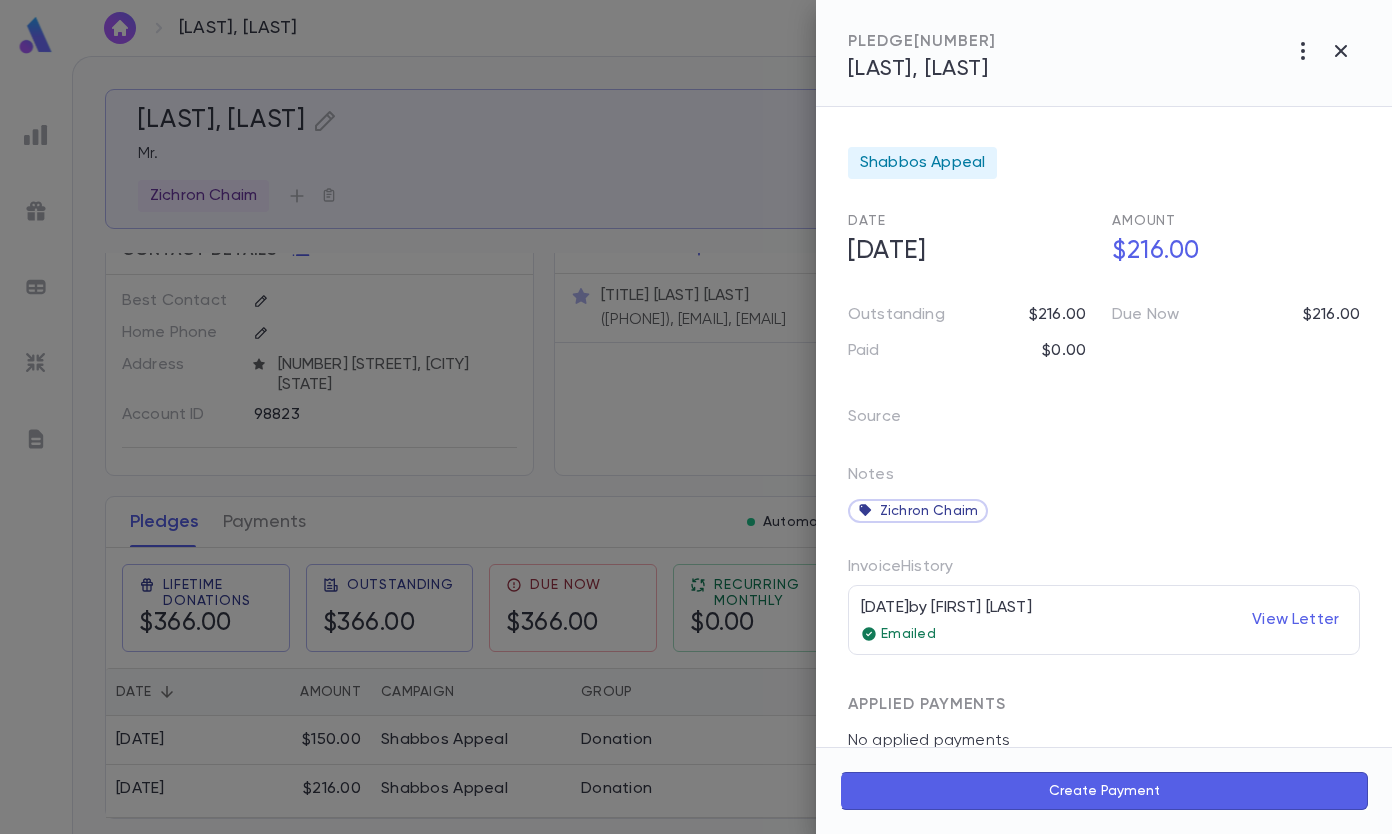click at bounding box center (1303, 51) 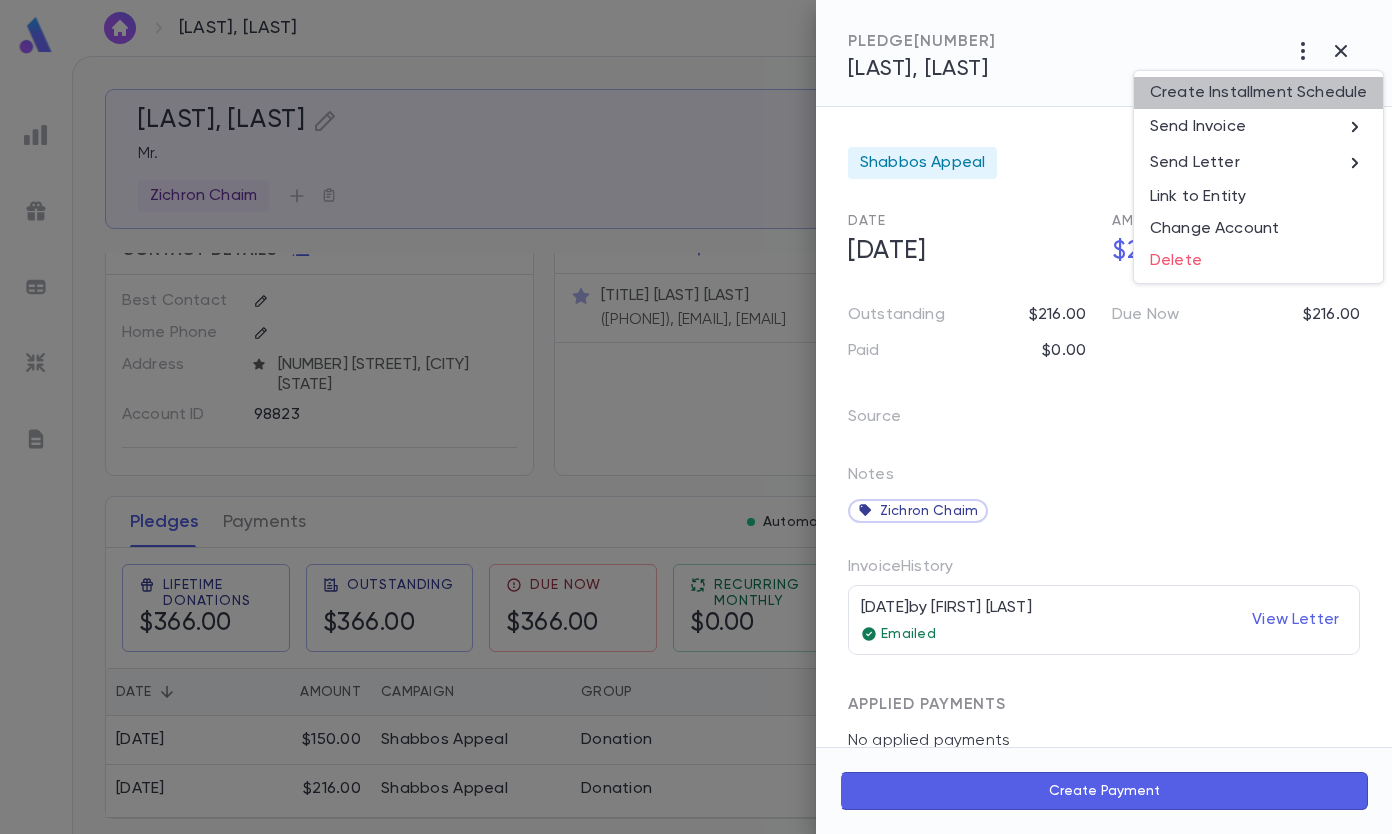 click on "Create Installment Schedule" at bounding box center [1258, 93] 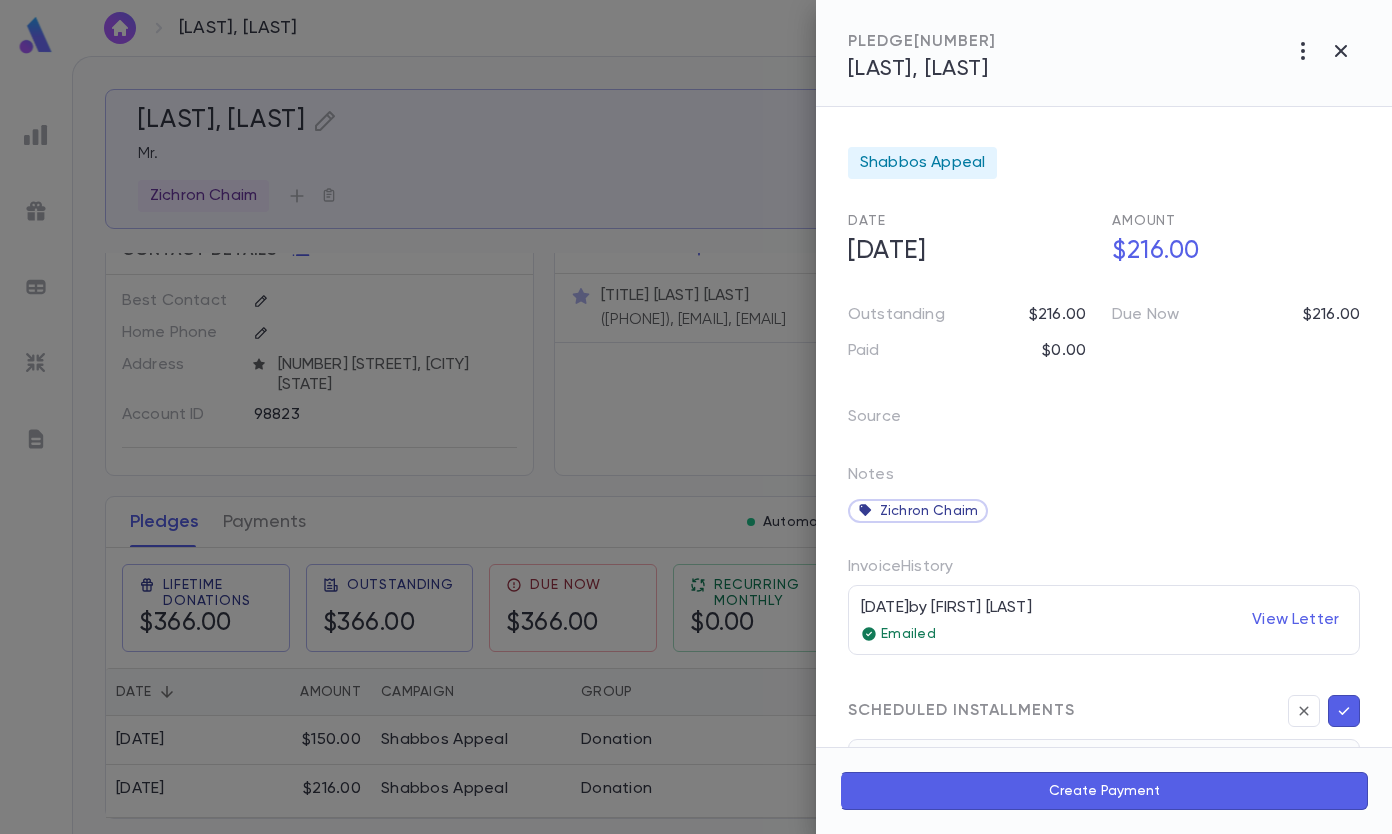 click at bounding box center (1303, 51) 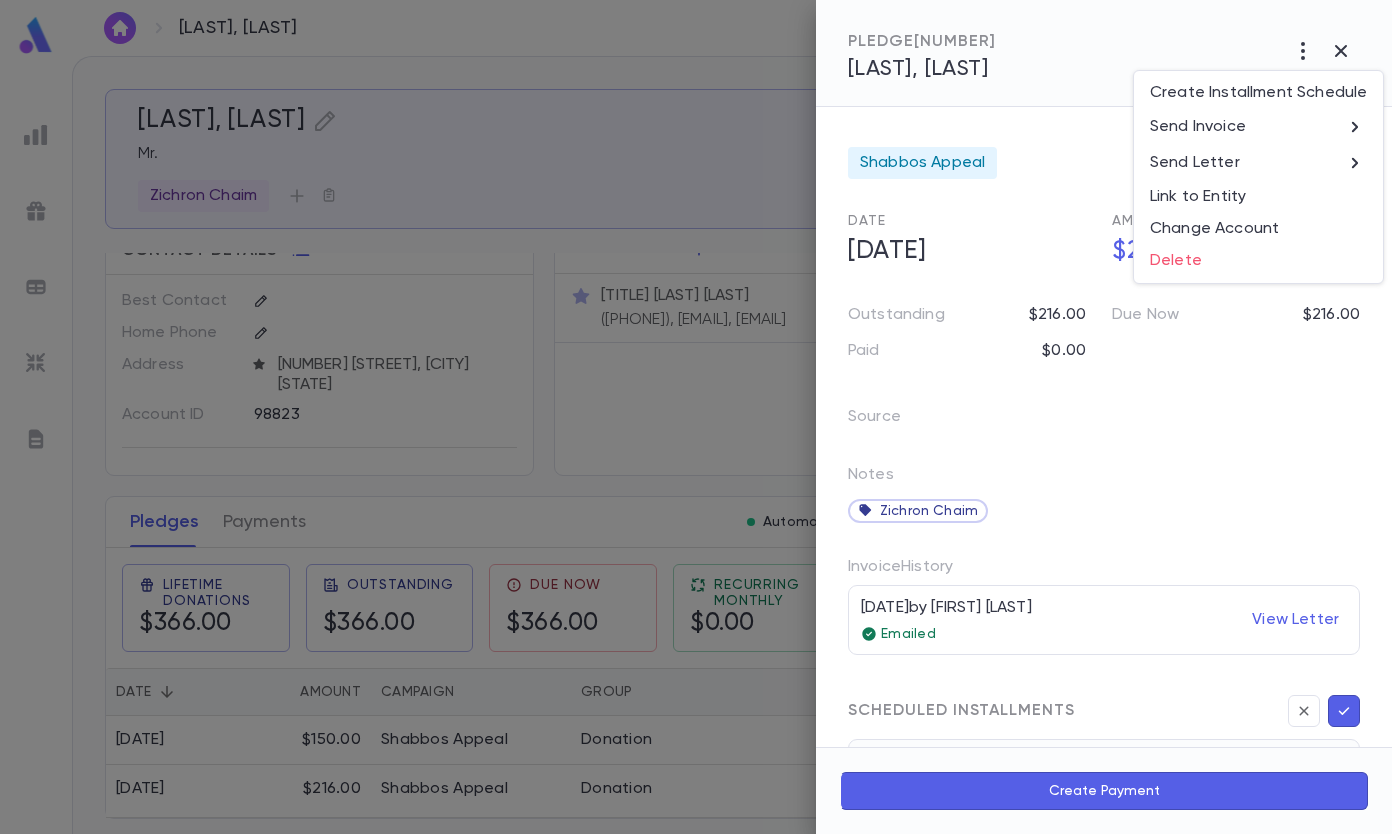 click on "Create Installment Schedule" at bounding box center [1258, 93] 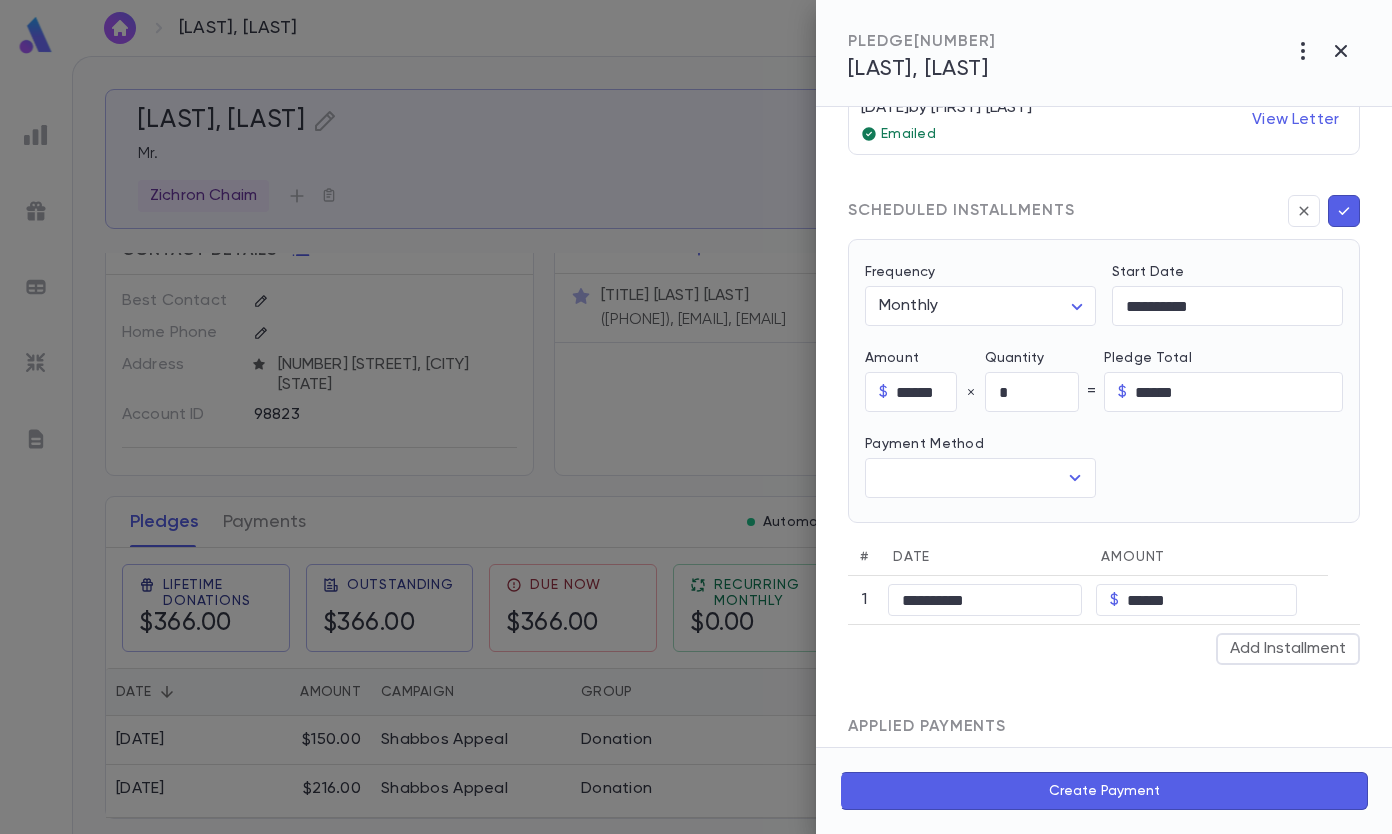 scroll, scrollTop: 558, scrollLeft: 0, axis: vertical 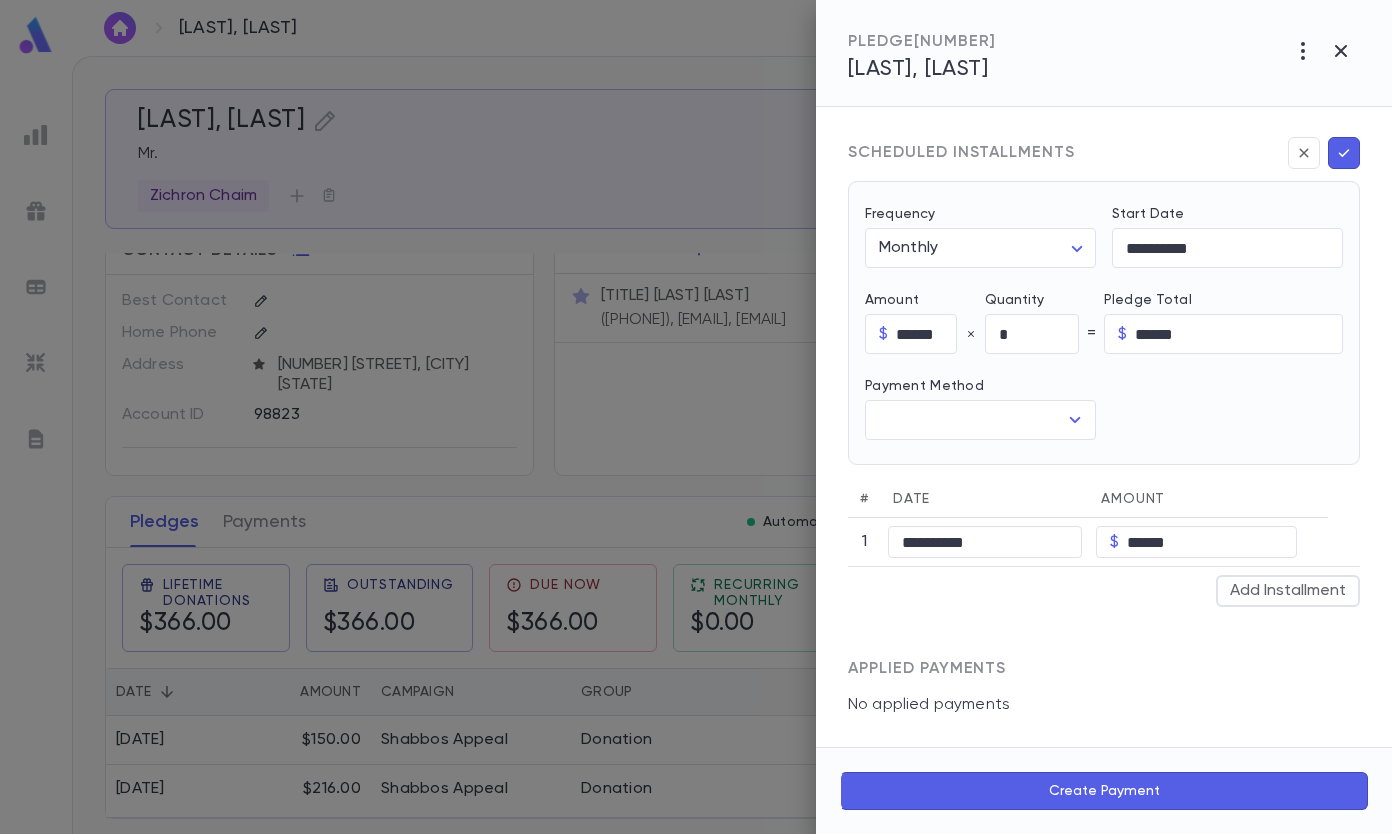click at bounding box center (1303, 51) 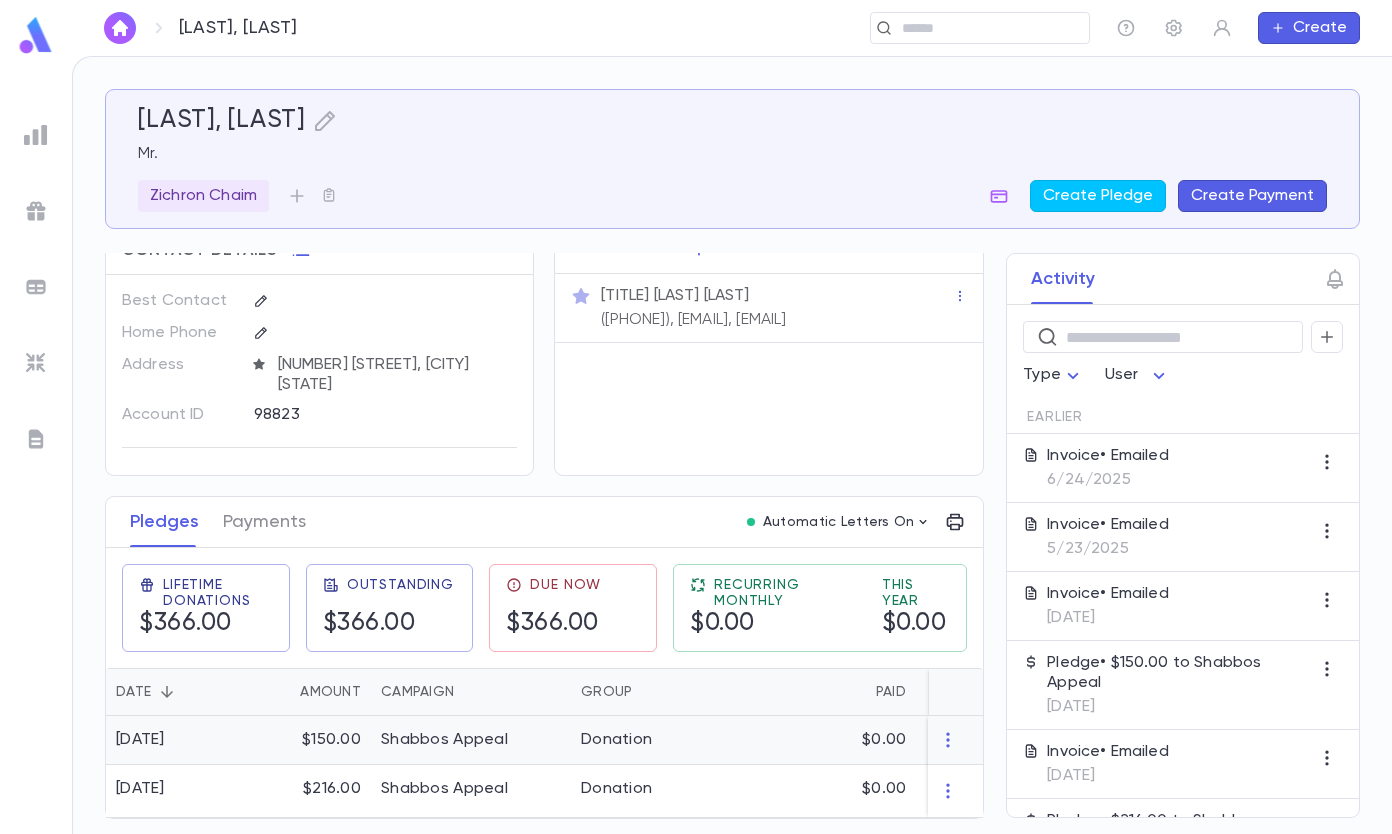 click on "Shabbos Appeal" at bounding box center (471, 740) 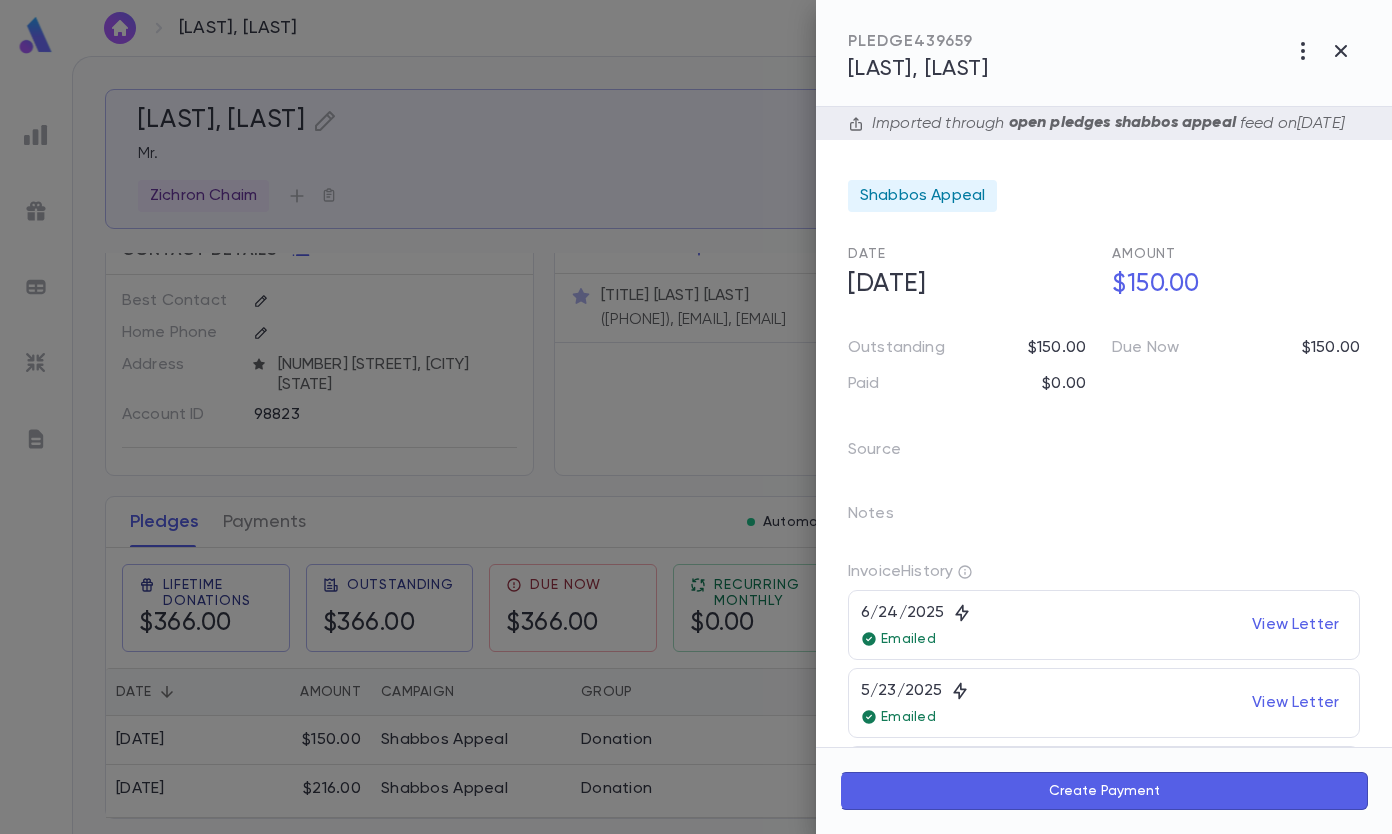 click on "Create Payment" at bounding box center (1104, 791) 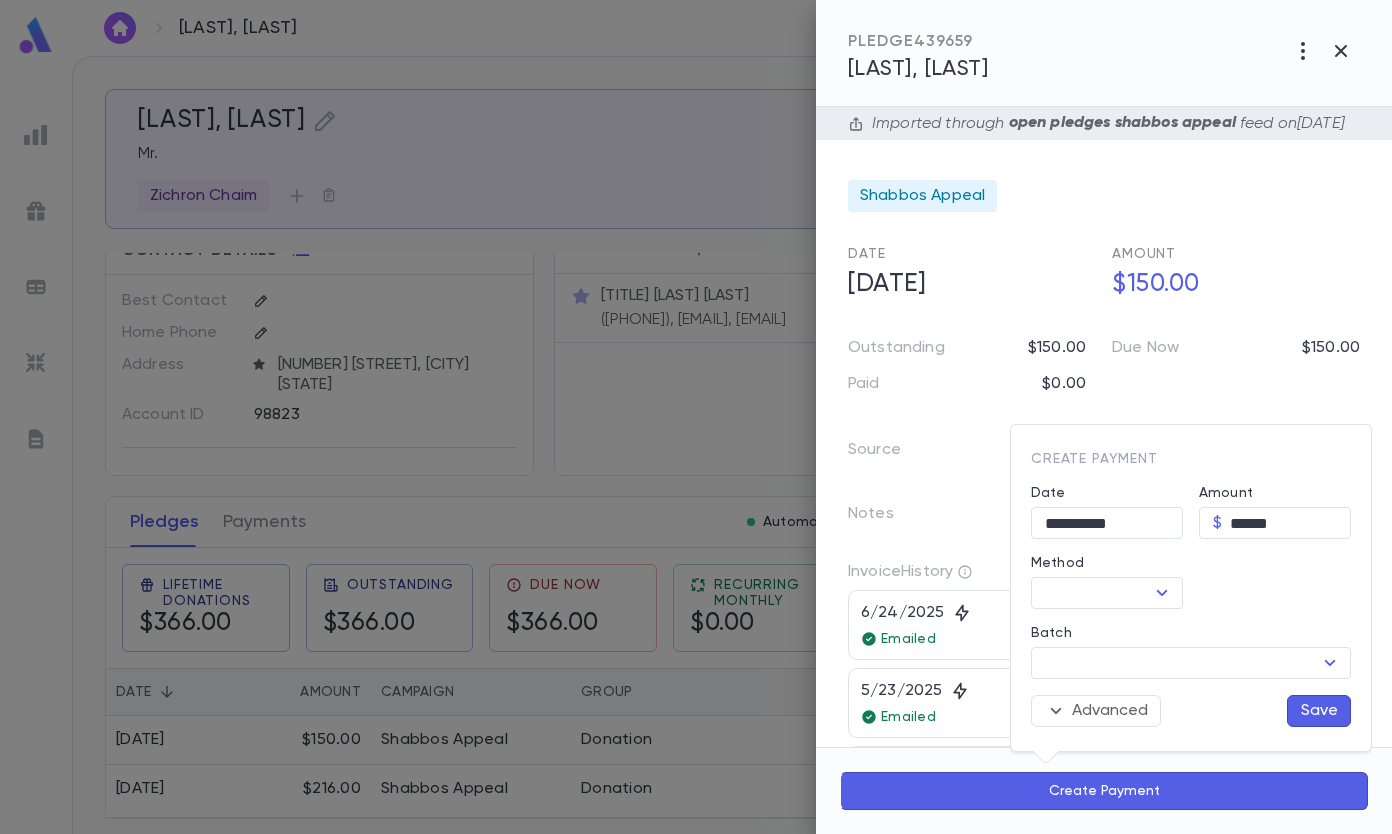 click on "Advanced" at bounding box center [1096, 711] 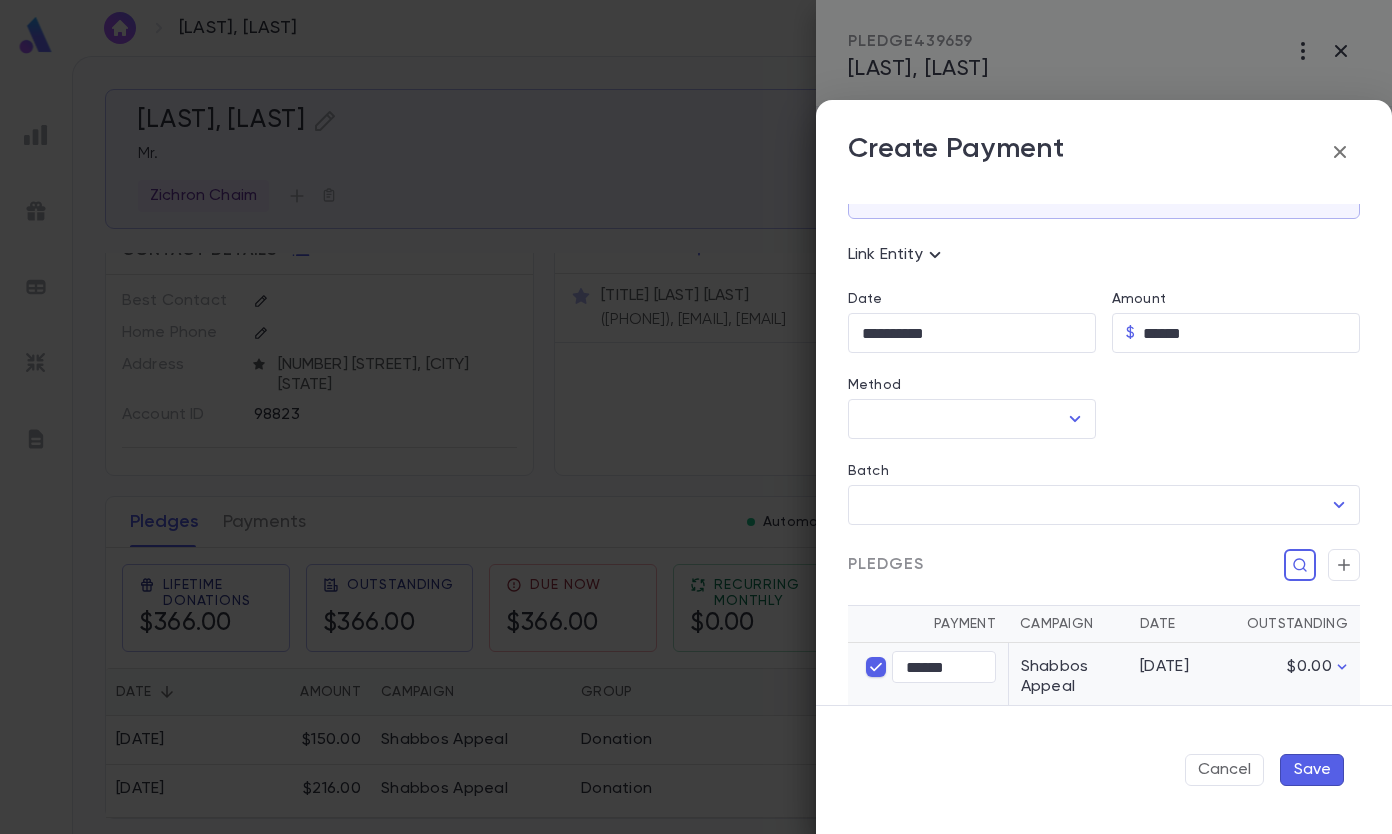 scroll, scrollTop: 0, scrollLeft: 0, axis: both 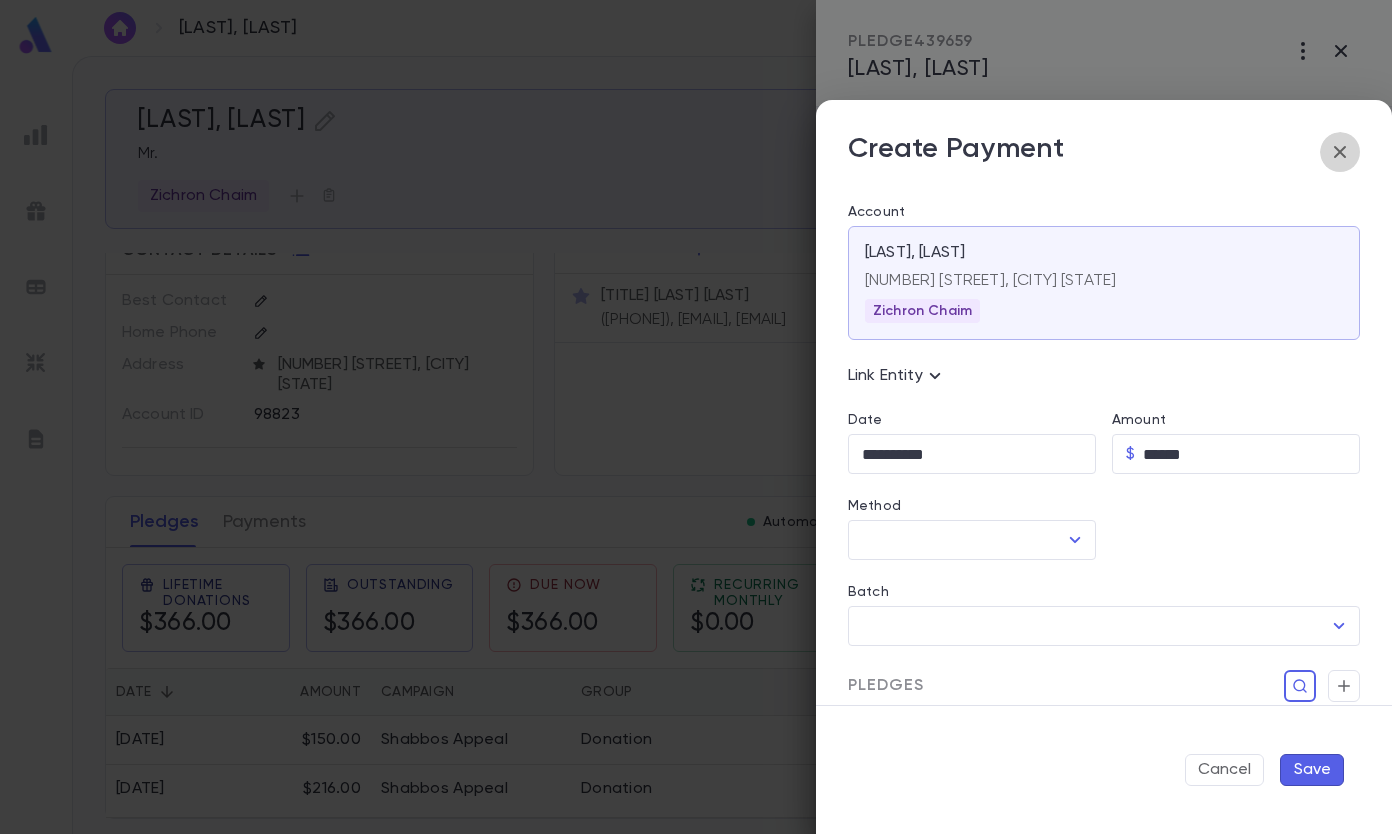 click at bounding box center (1340, 152) 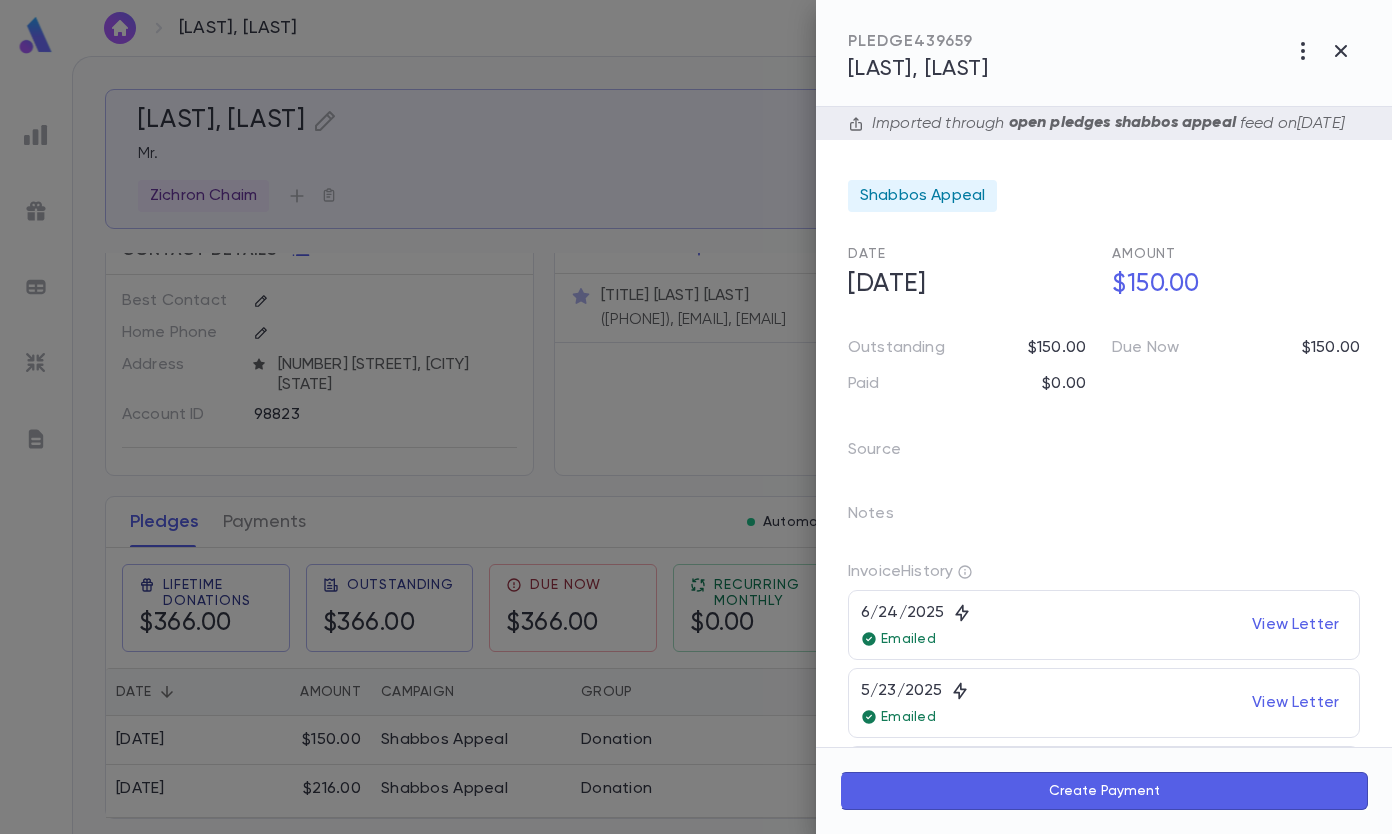 click at bounding box center (1303, 51) 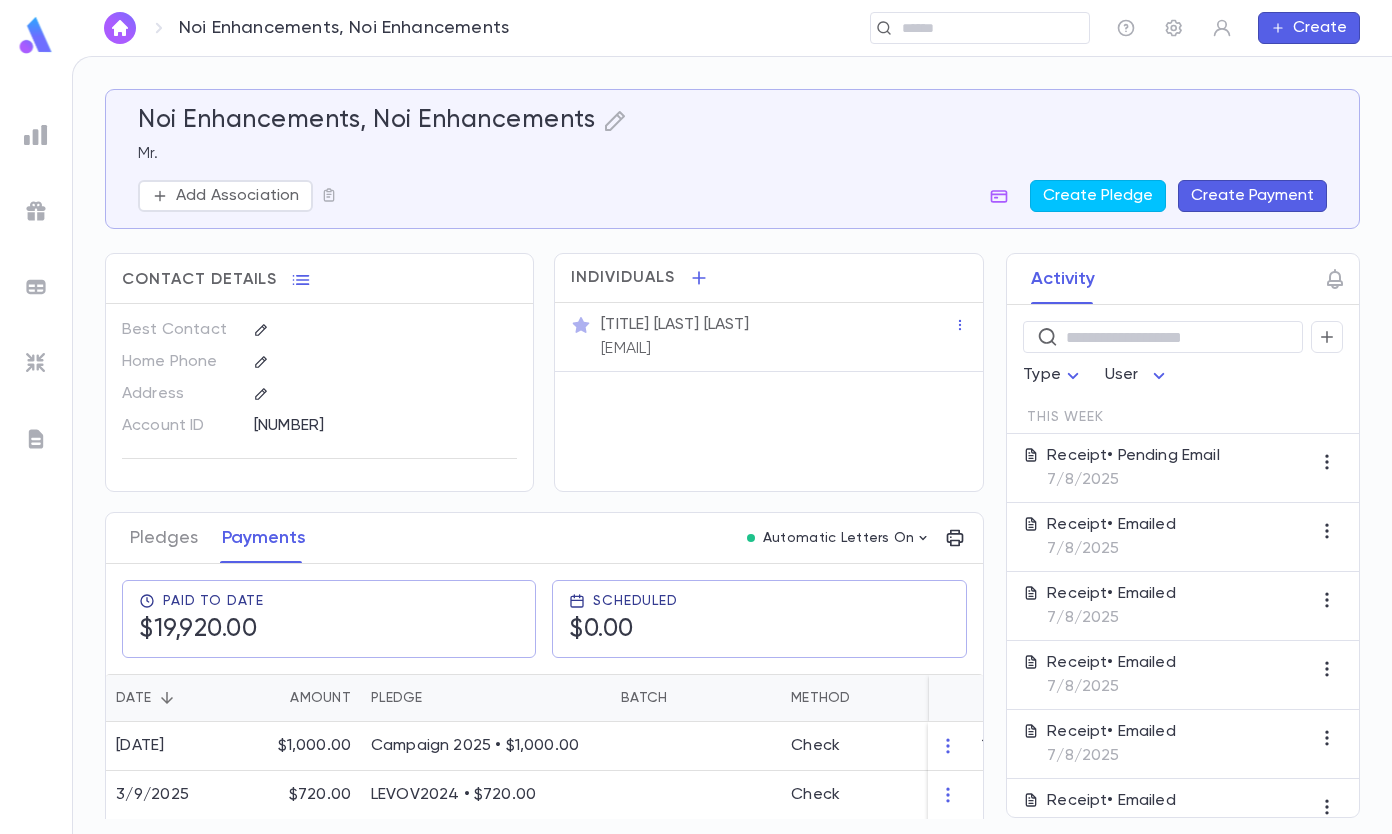scroll, scrollTop: 0, scrollLeft: 0, axis: both 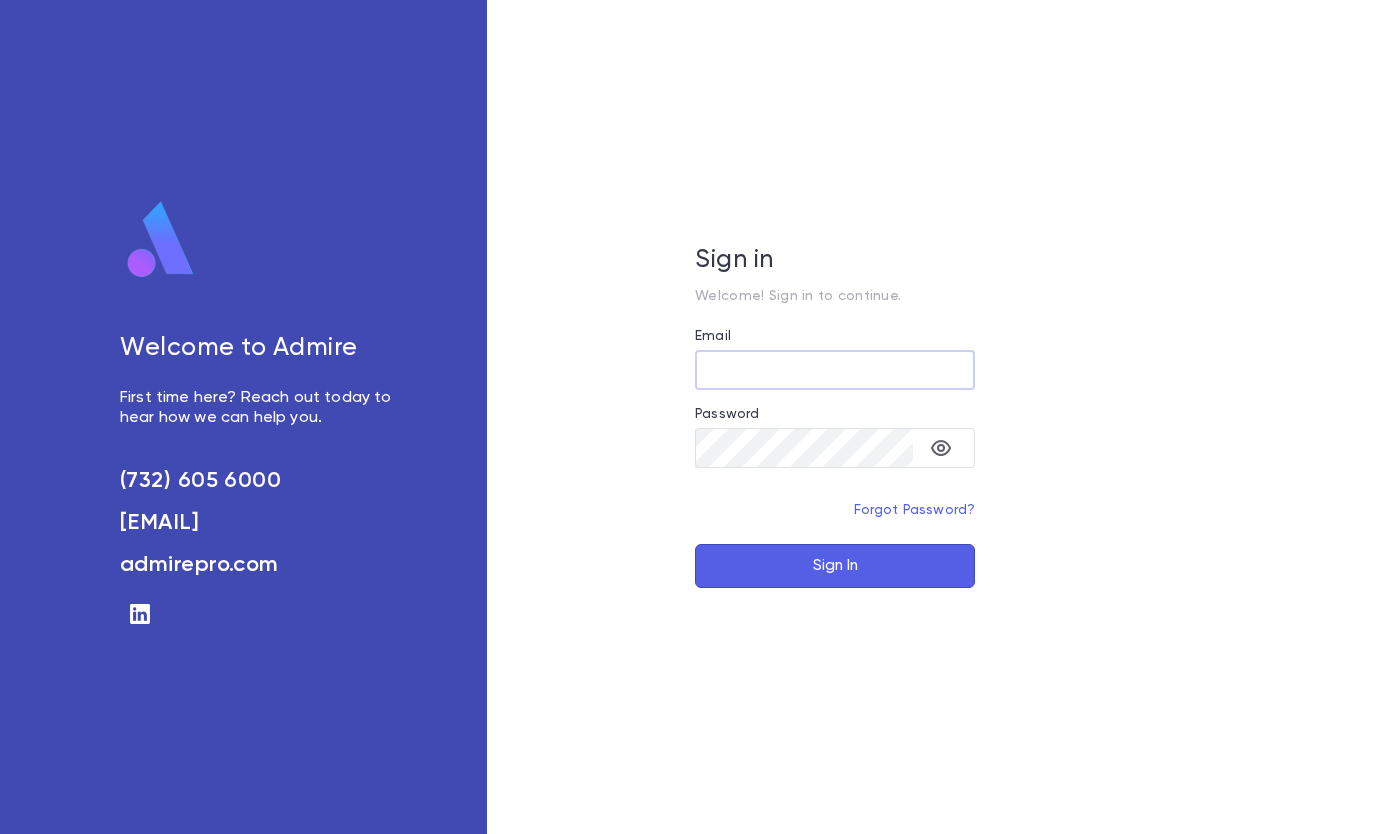 type on "**********" 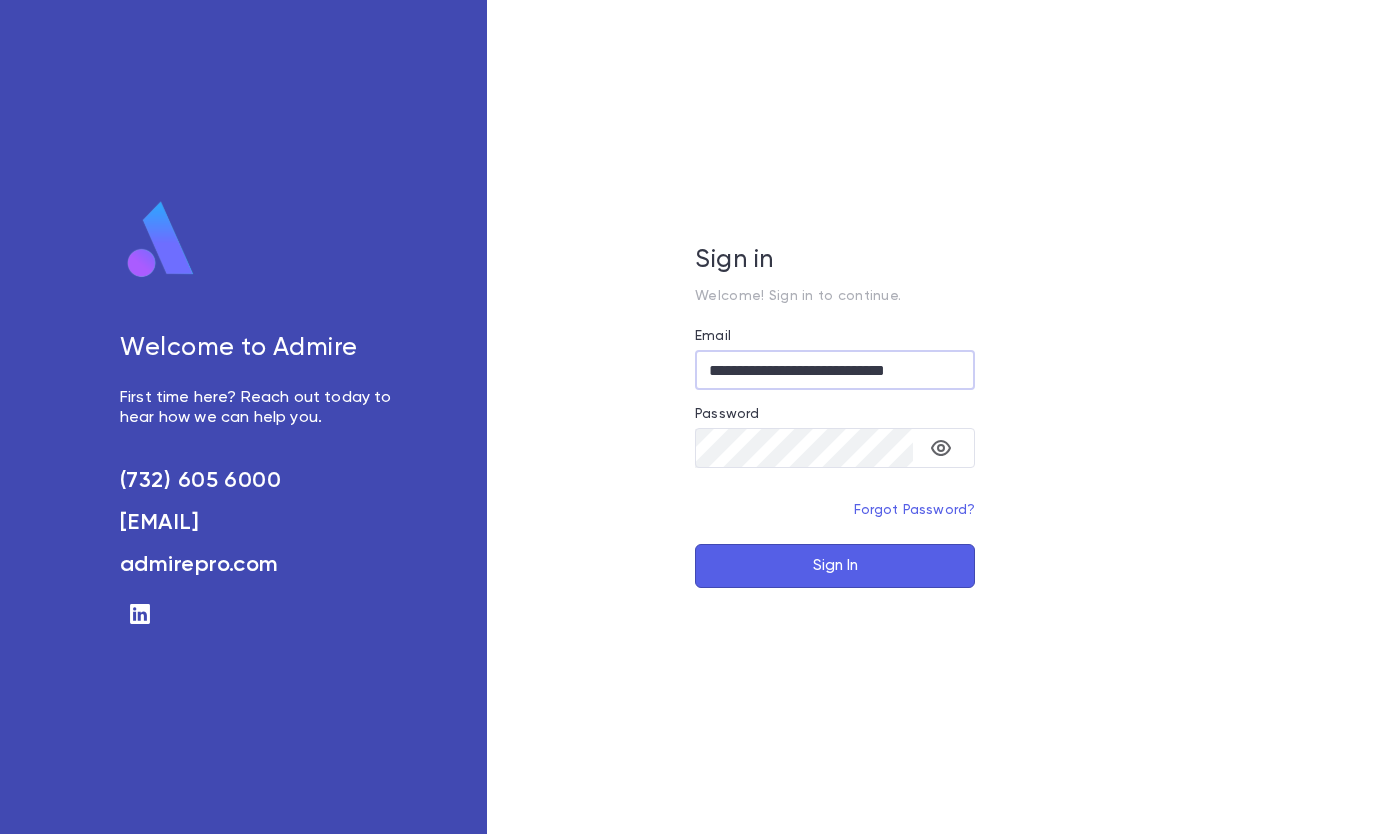 click on "Sign In" at bounding box center [835, 566] 